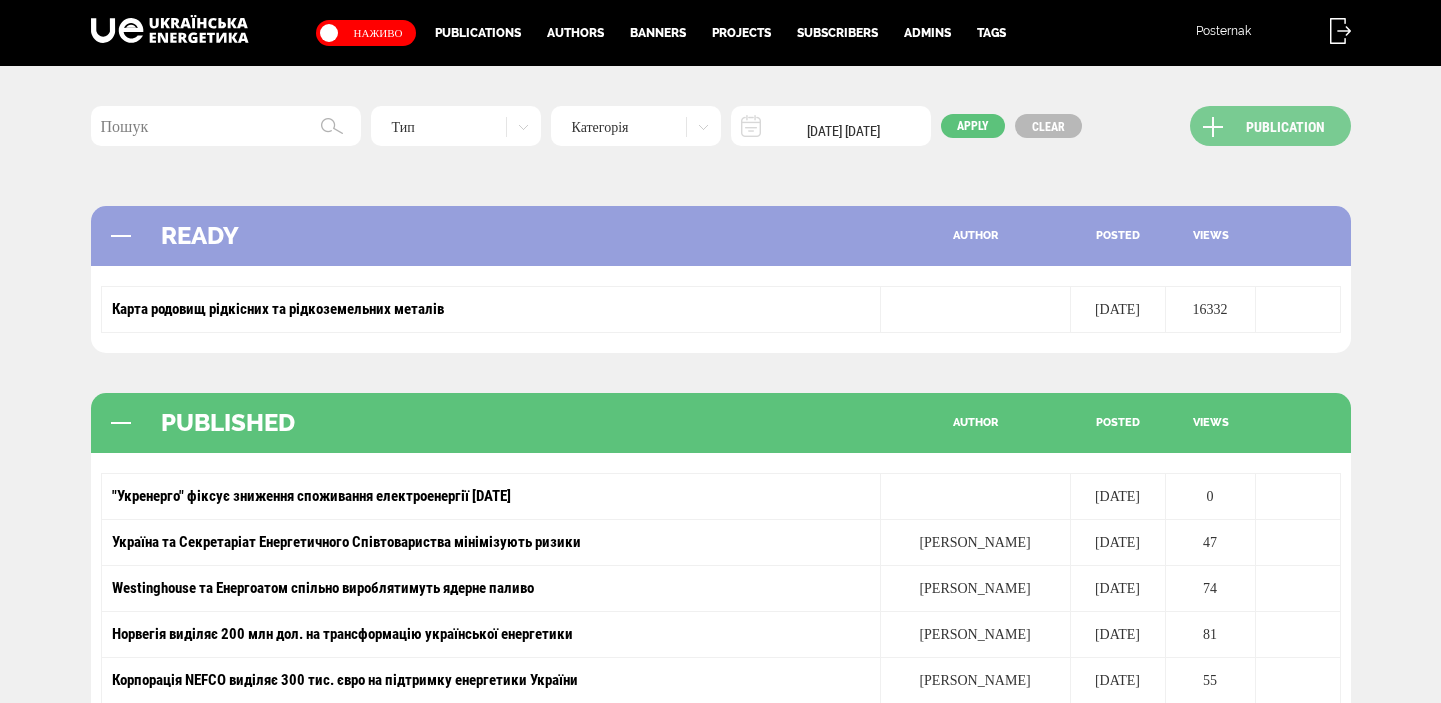scroll, scrollTop: 0, scrollLeft: 0, axis: both 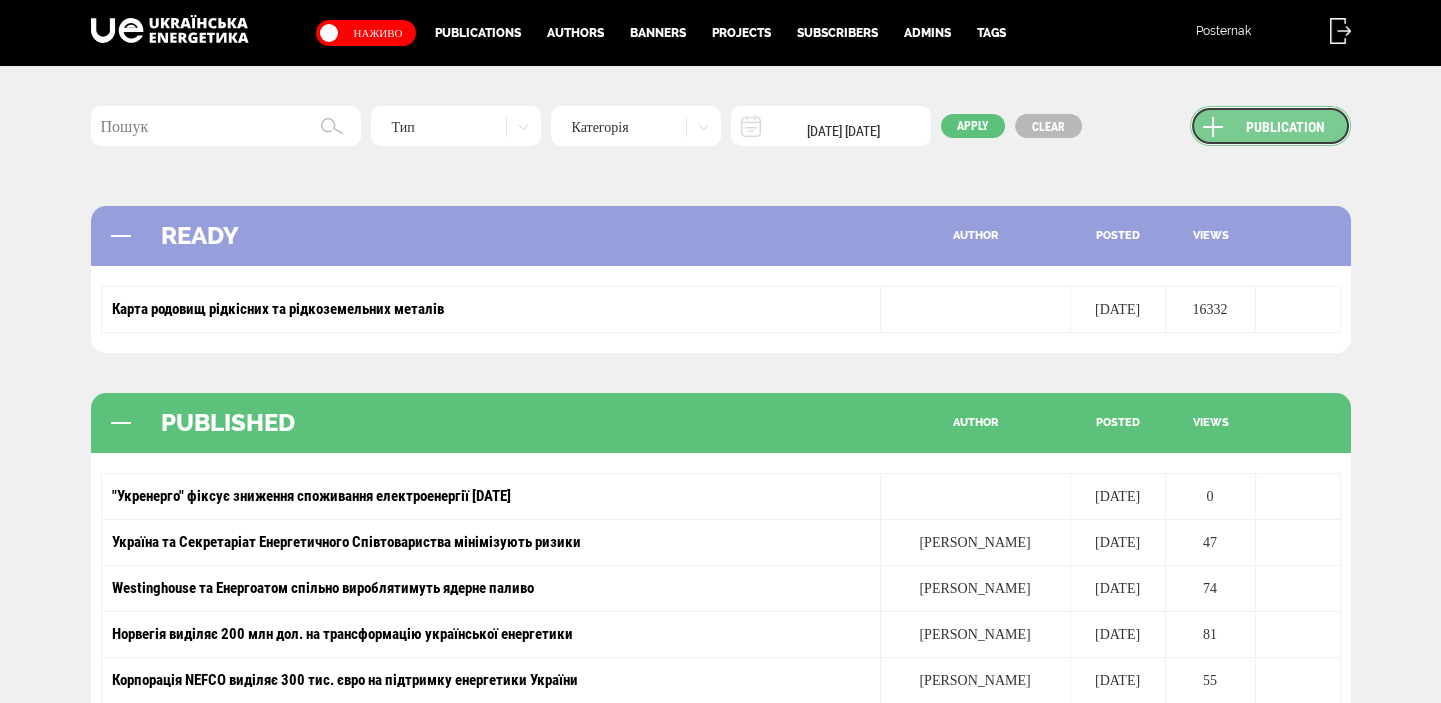click on "Publication" at bounding box center [1270, 126] 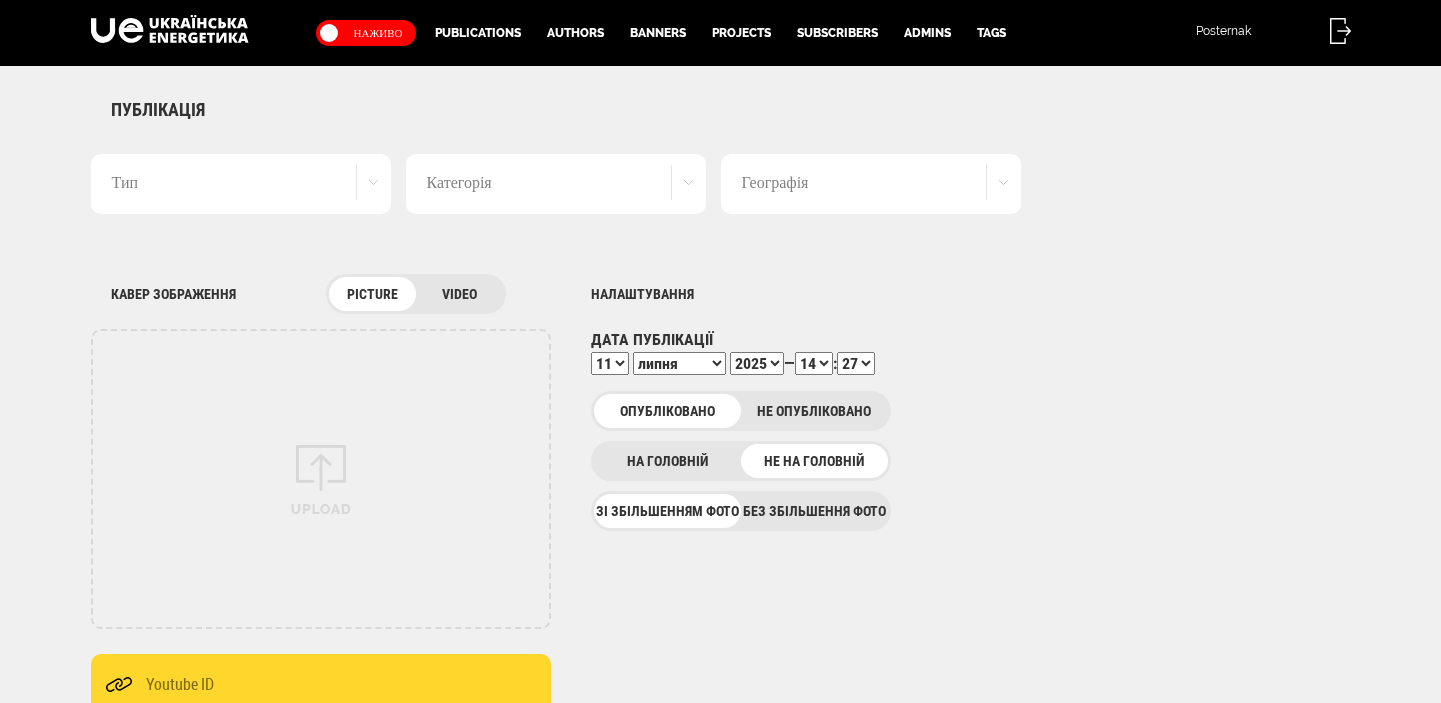 scroll, scrollTop: 0, scrollLeft: 0, axis: both 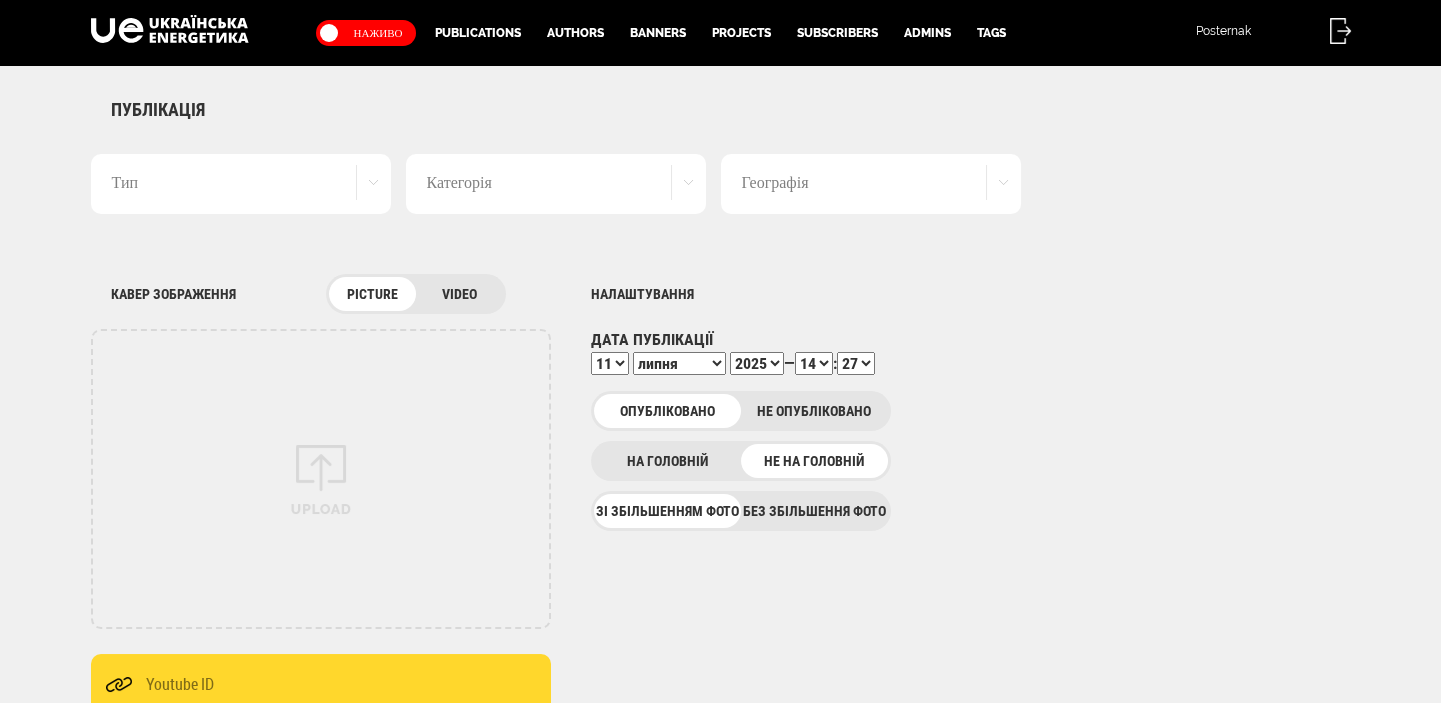 click on "Без збільшення фото" at bounding box center [814, 511] 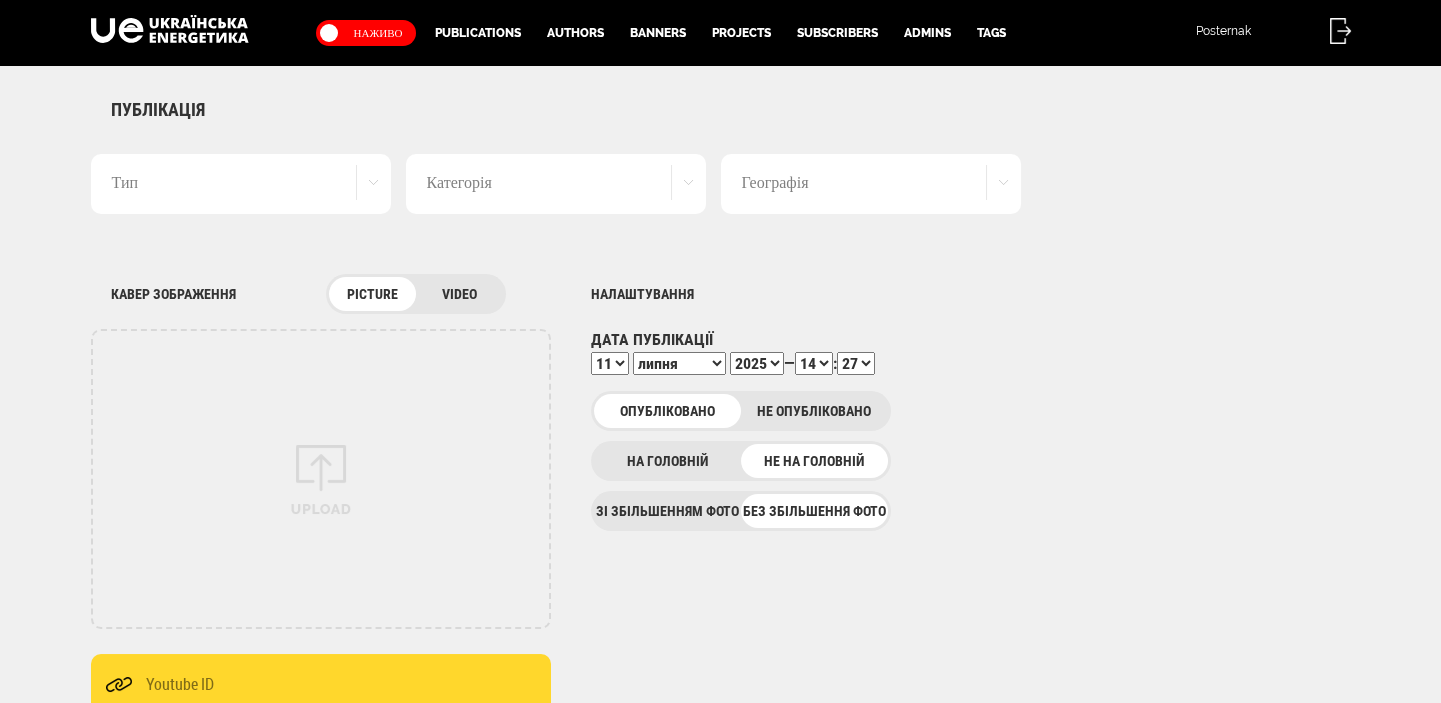 click on "Тип" at bounding box center [241, 184] 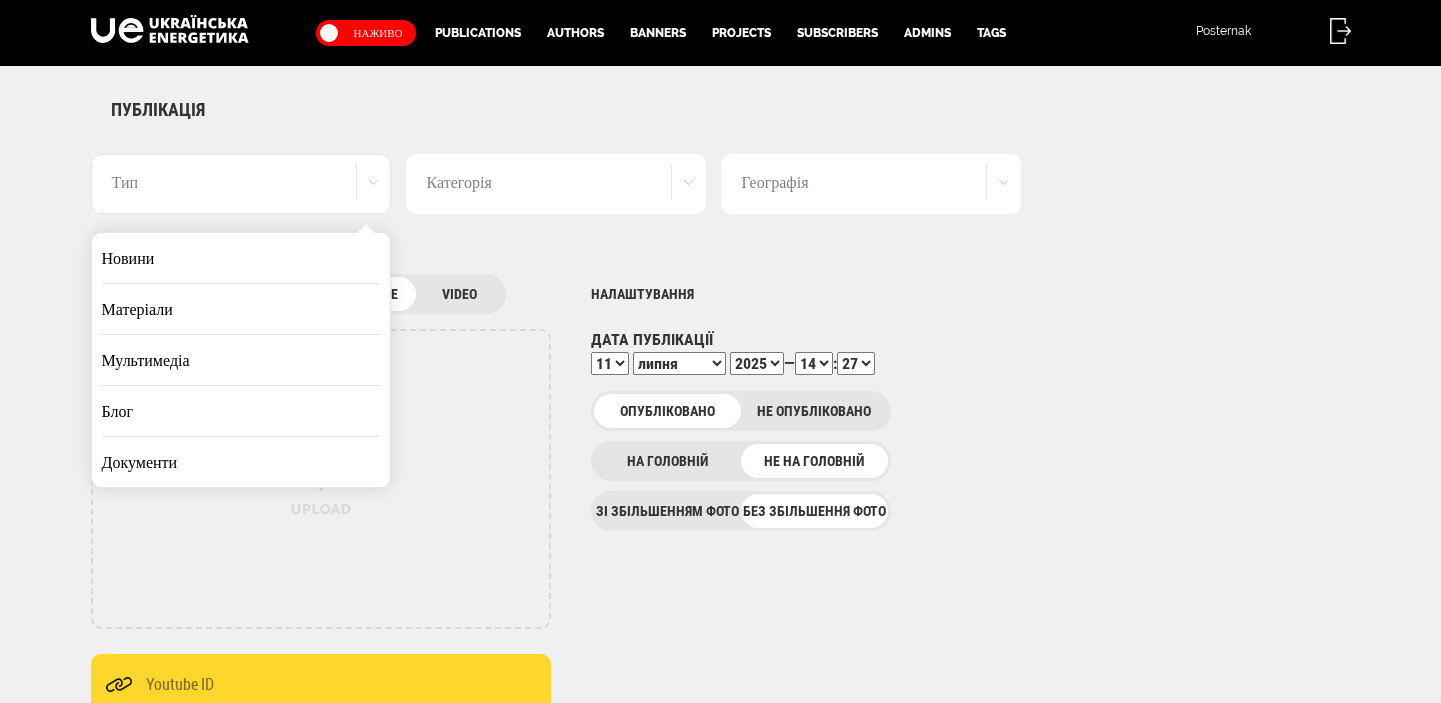 click on "Новини" at bounding box center [241, 258] 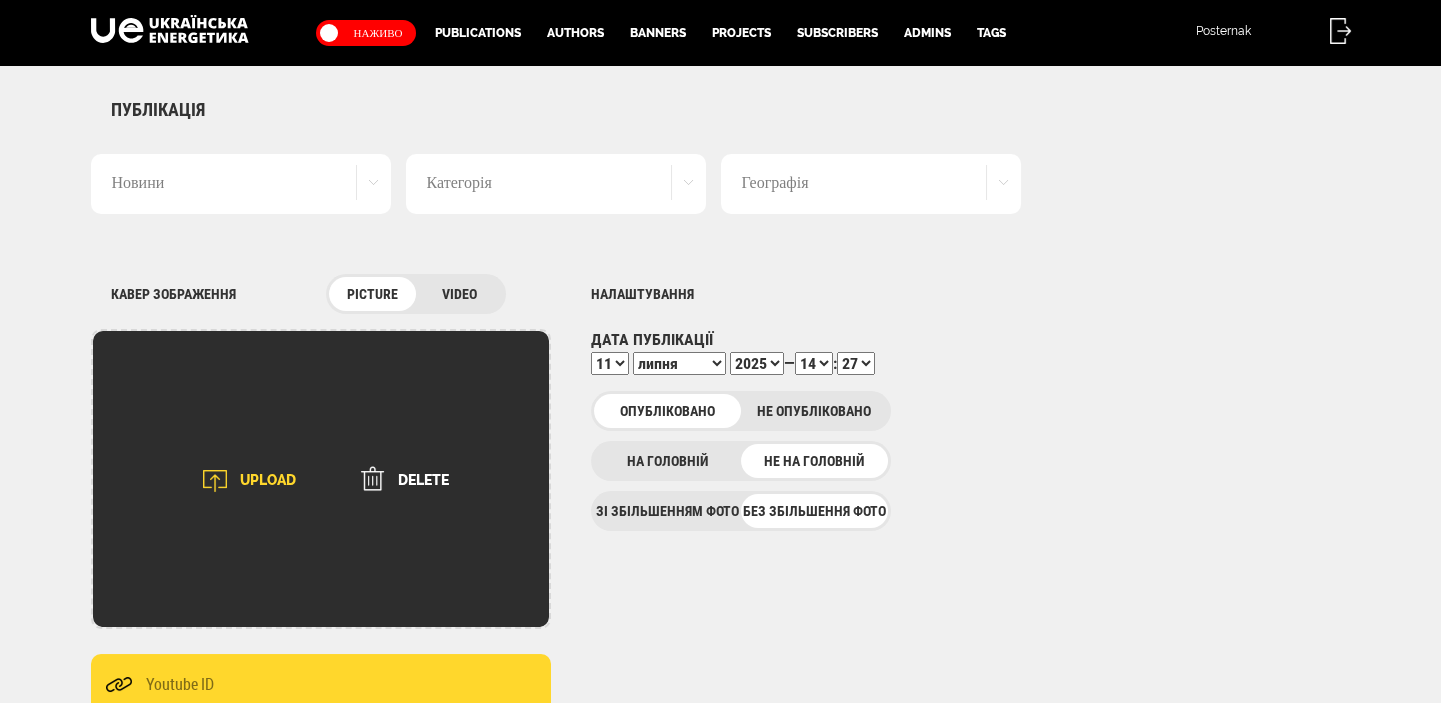 click on "UPLOAD" at bounding box center (243, 481) 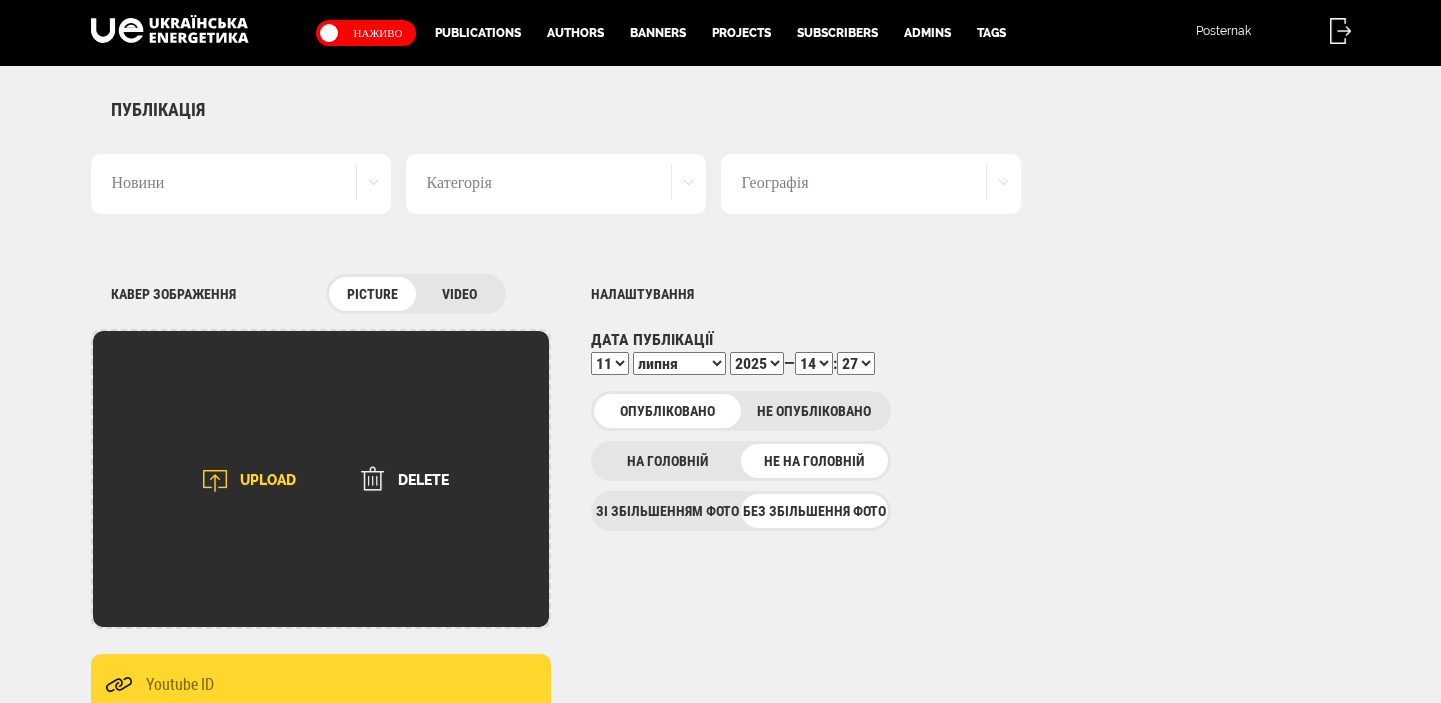 click on "UPLOAD" at bounding box center (243, 481) 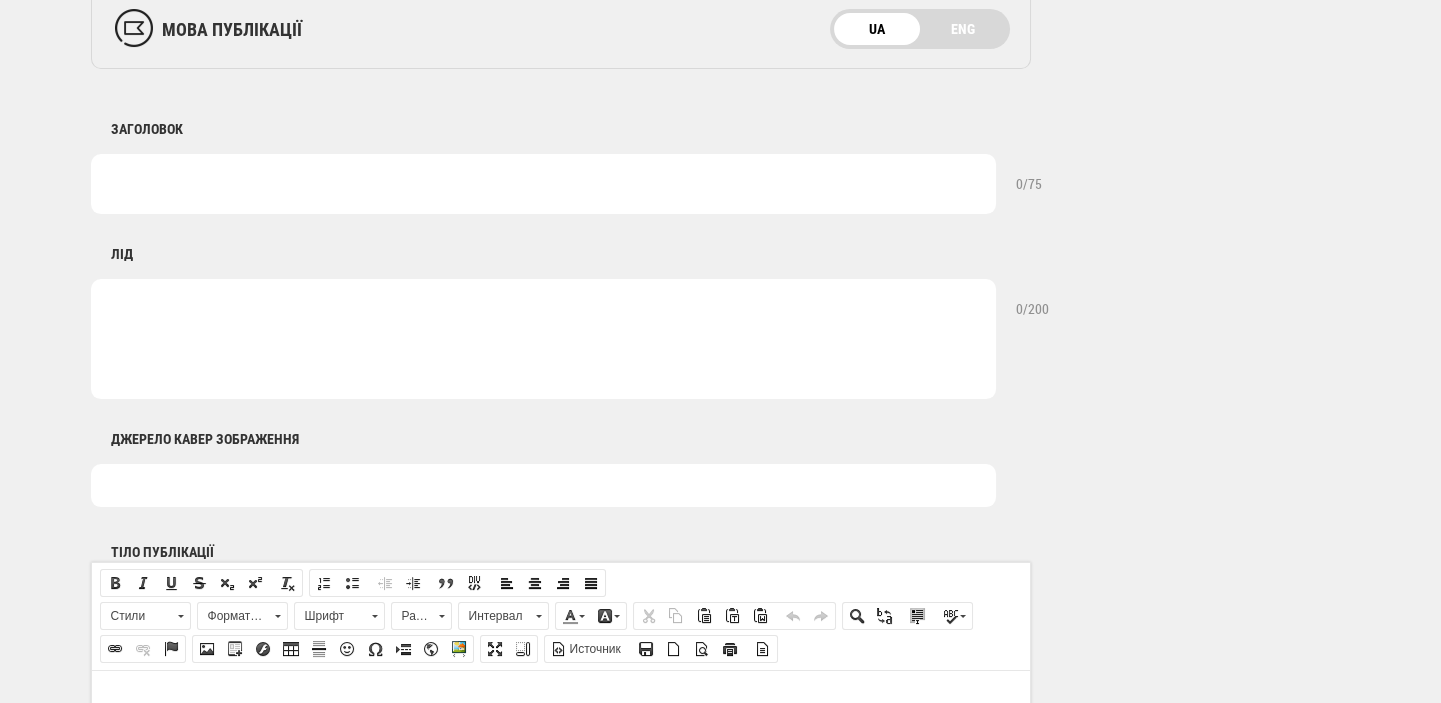 scroll, scrollTop: 848, scrollLeft: 0, axis: vertical 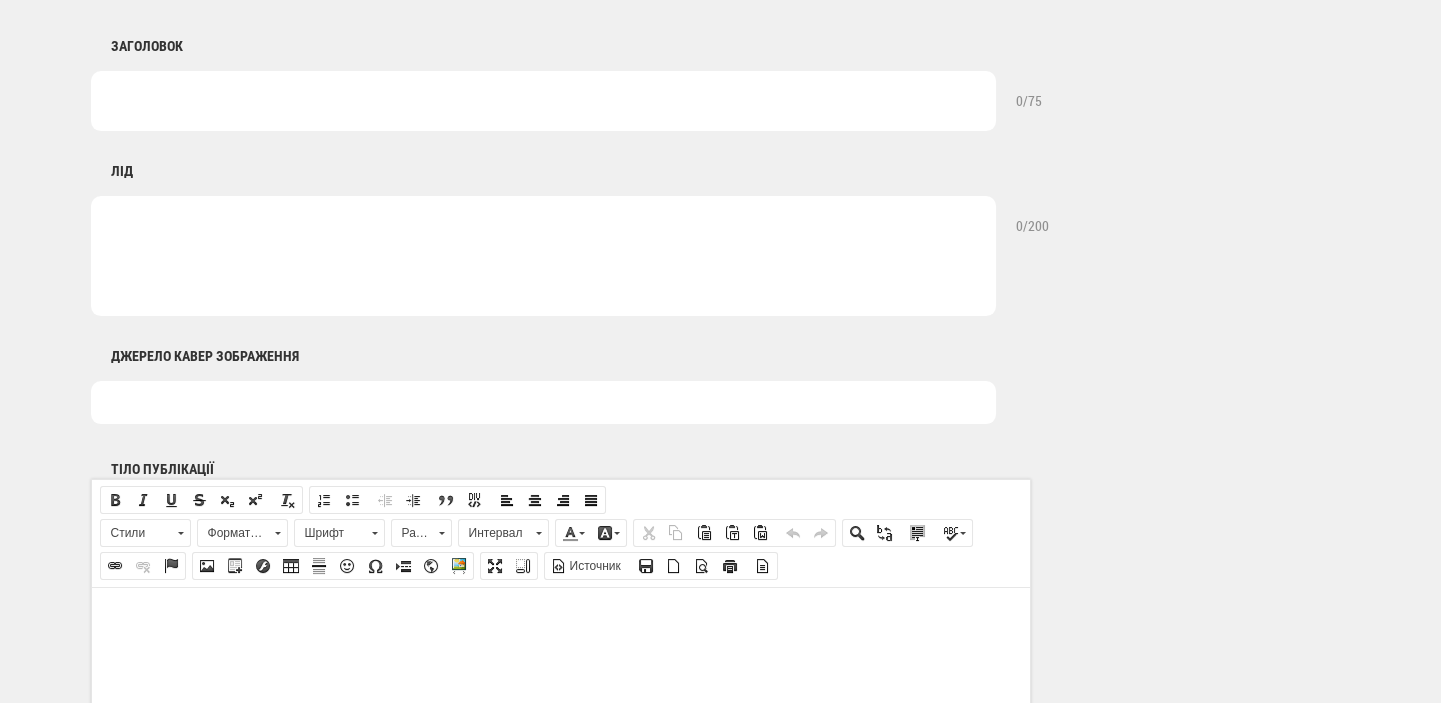 click at bounding box center (543, 402) 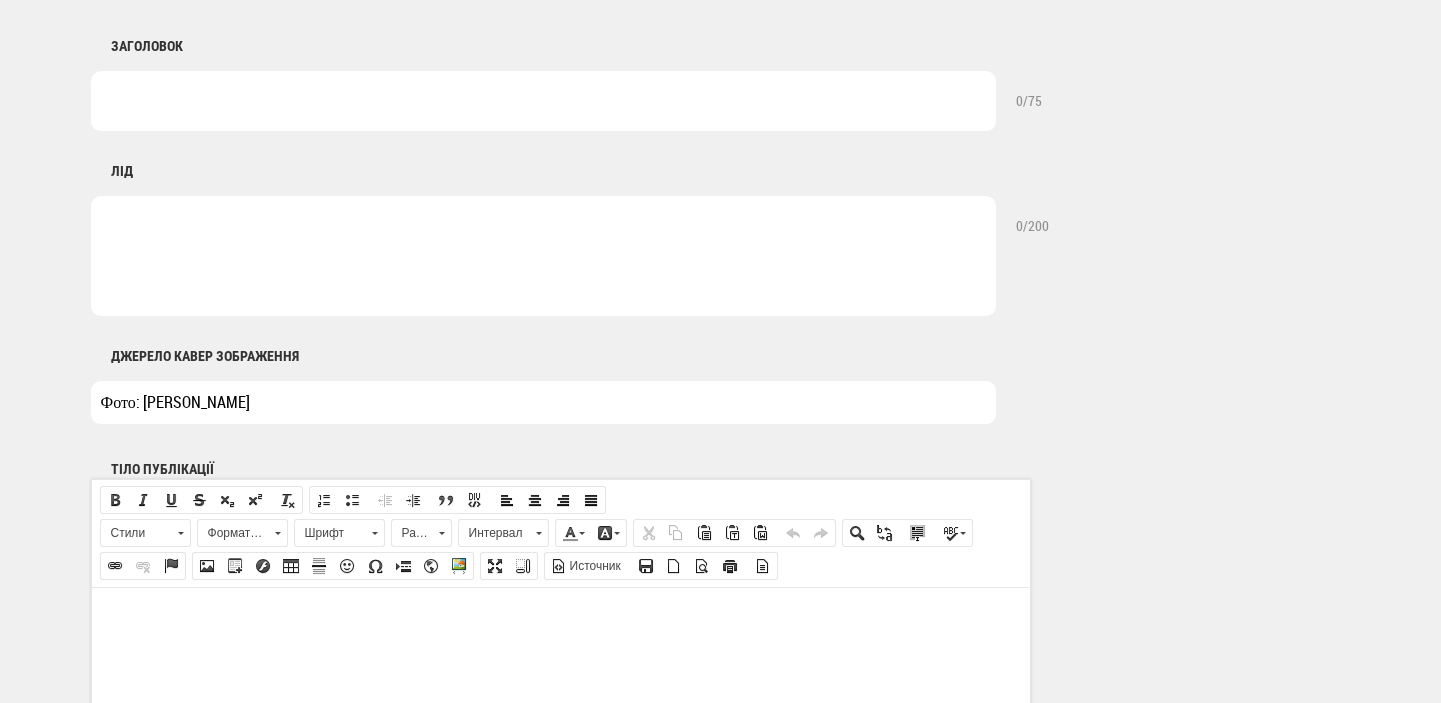 type on "Фото: ОГТСУ" 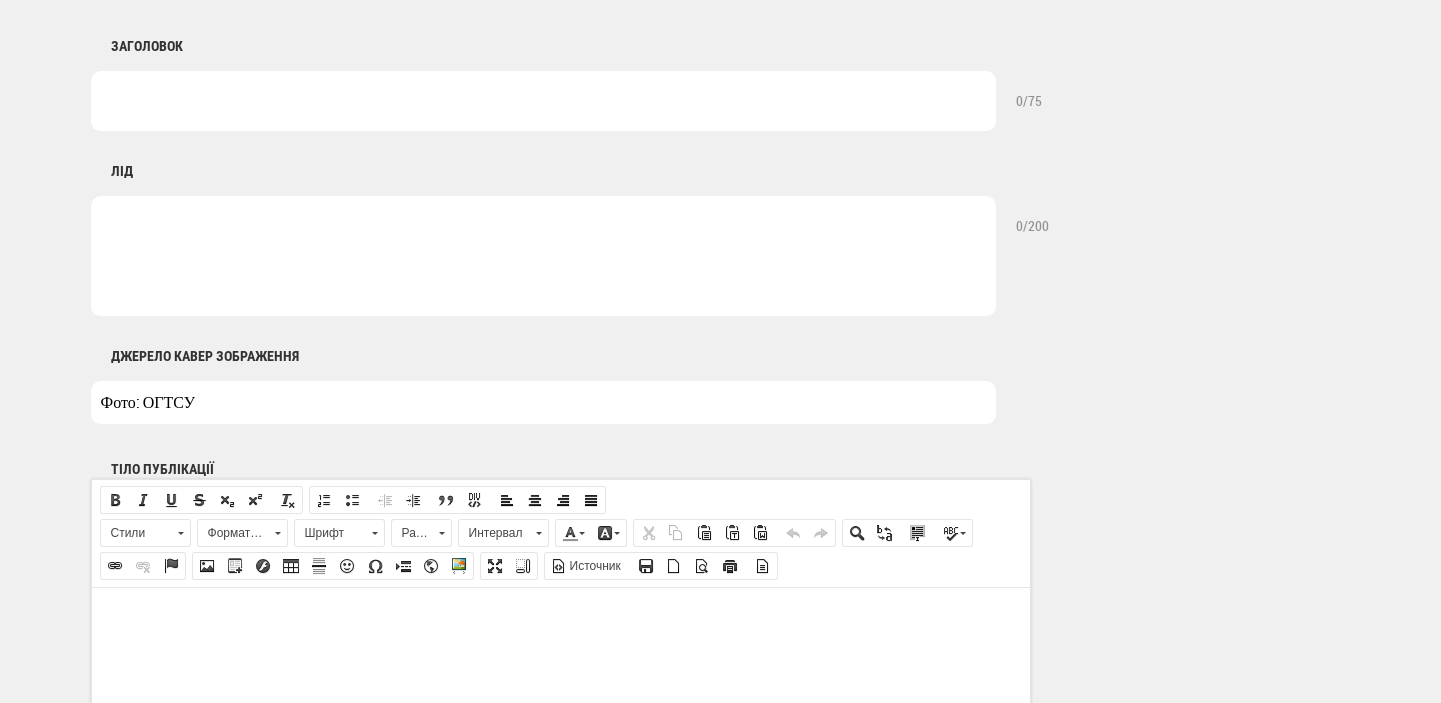 click at bounding box center (560, 617) 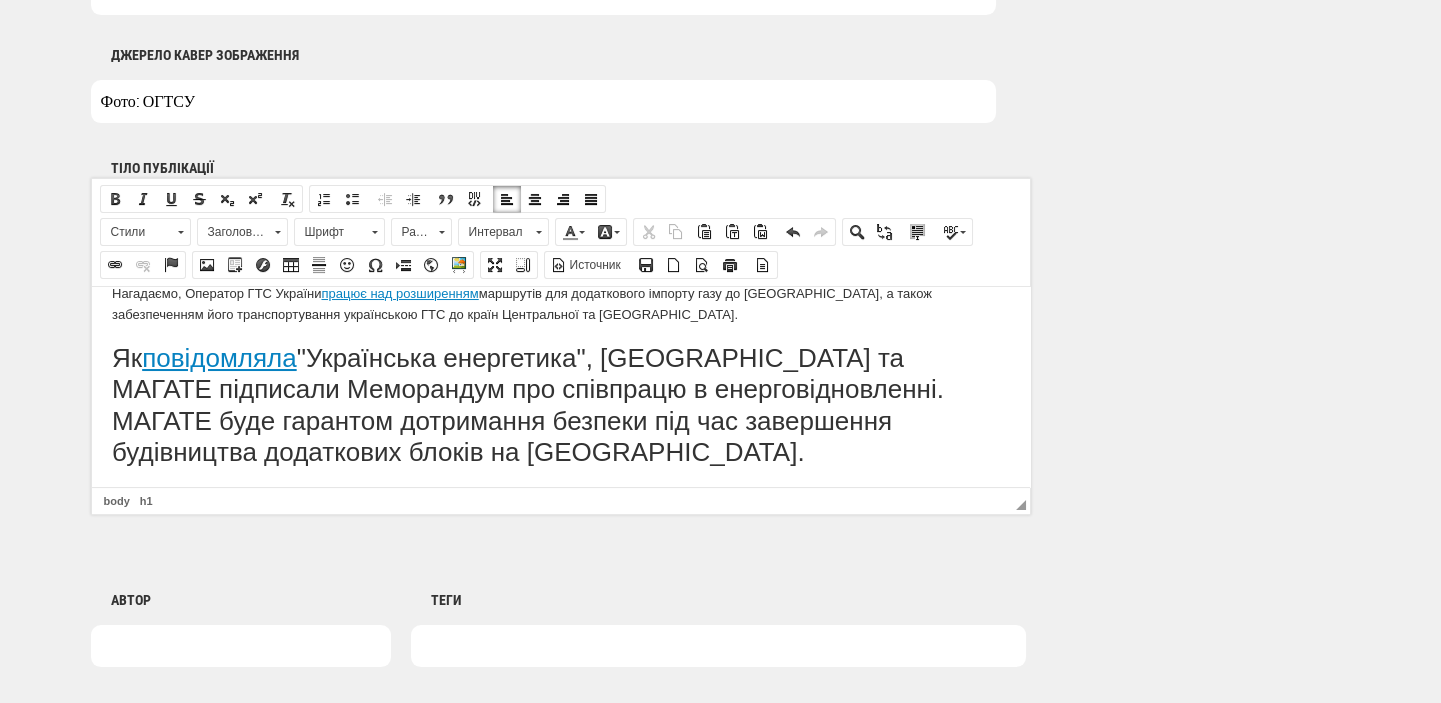 scroll, scrollTop: 1177, scrollLeft: 0, axis: vertical 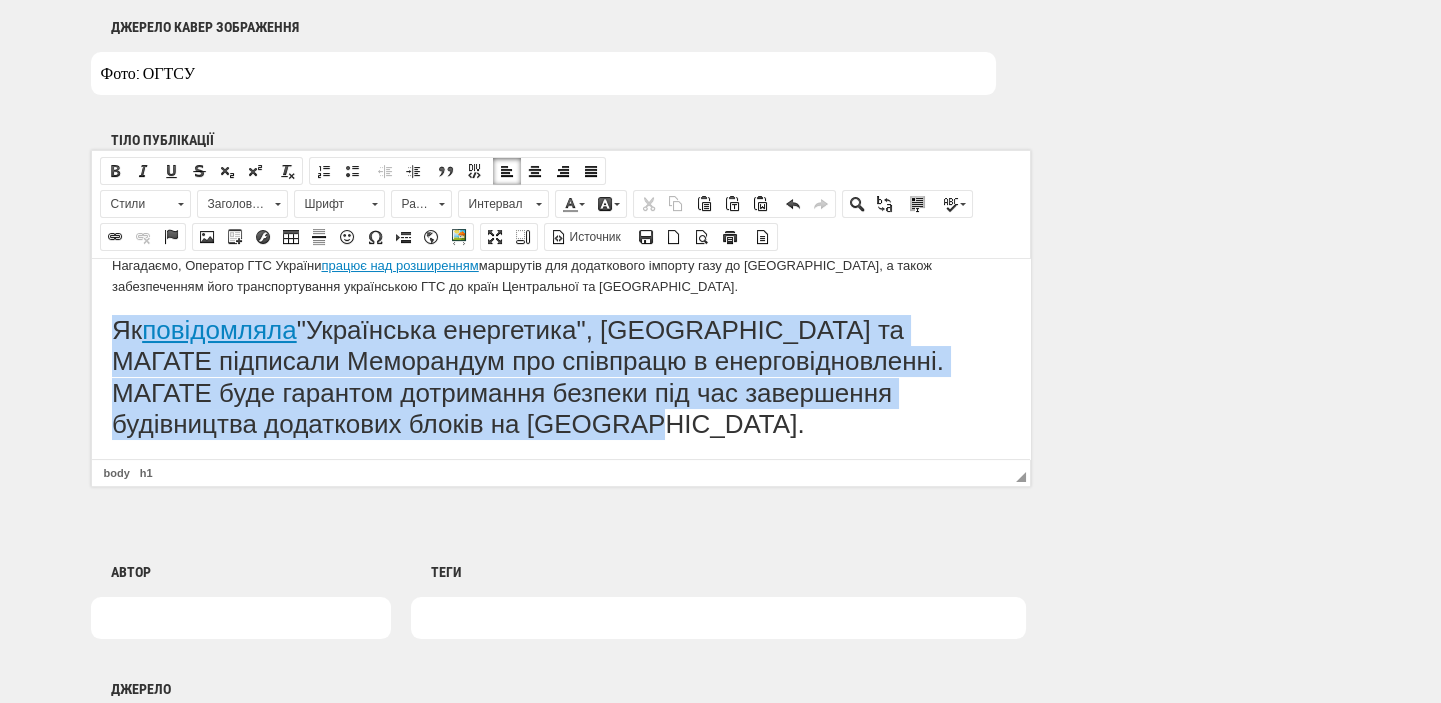 drag, startPoint x: 116, startPoint y: 330, endPoint x: 707, endPoint y: 422, distance: 598.11786 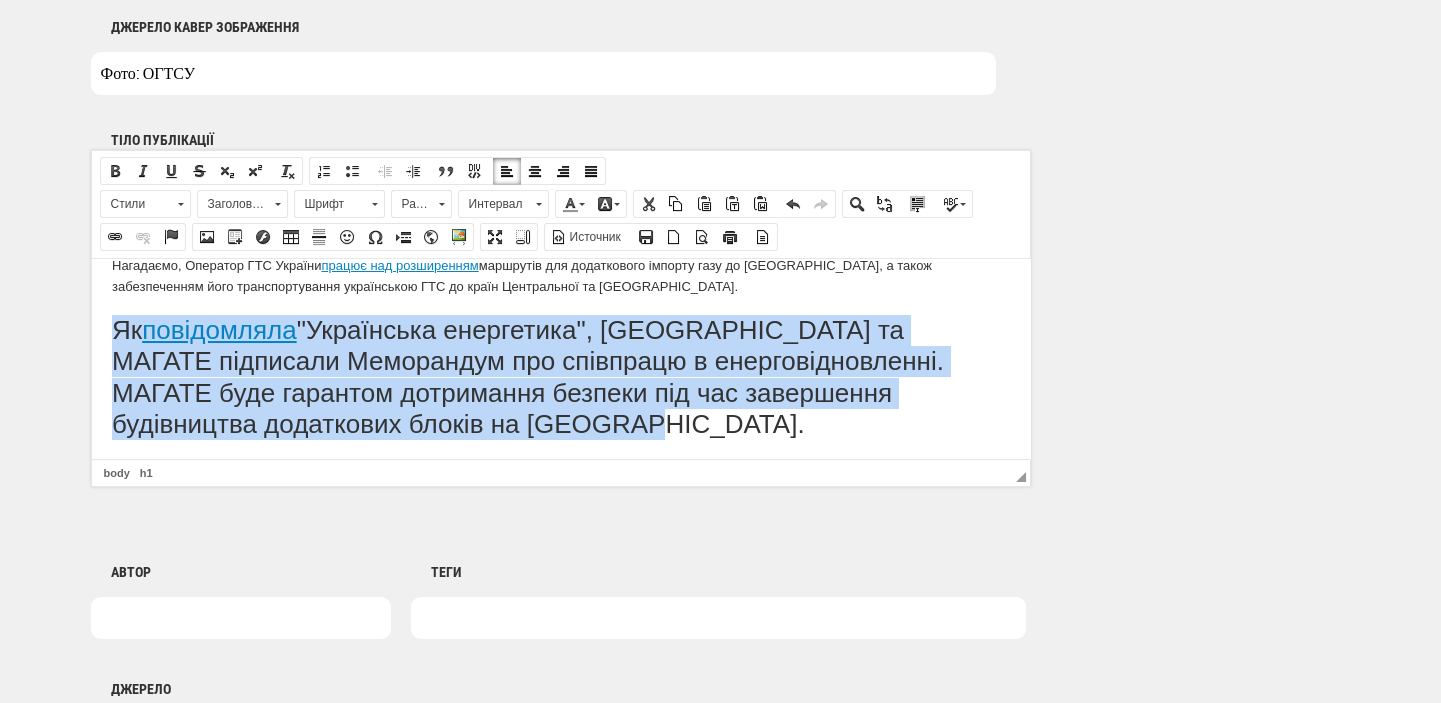 click on "Заголовок 1" at bounding box center [233, 204] 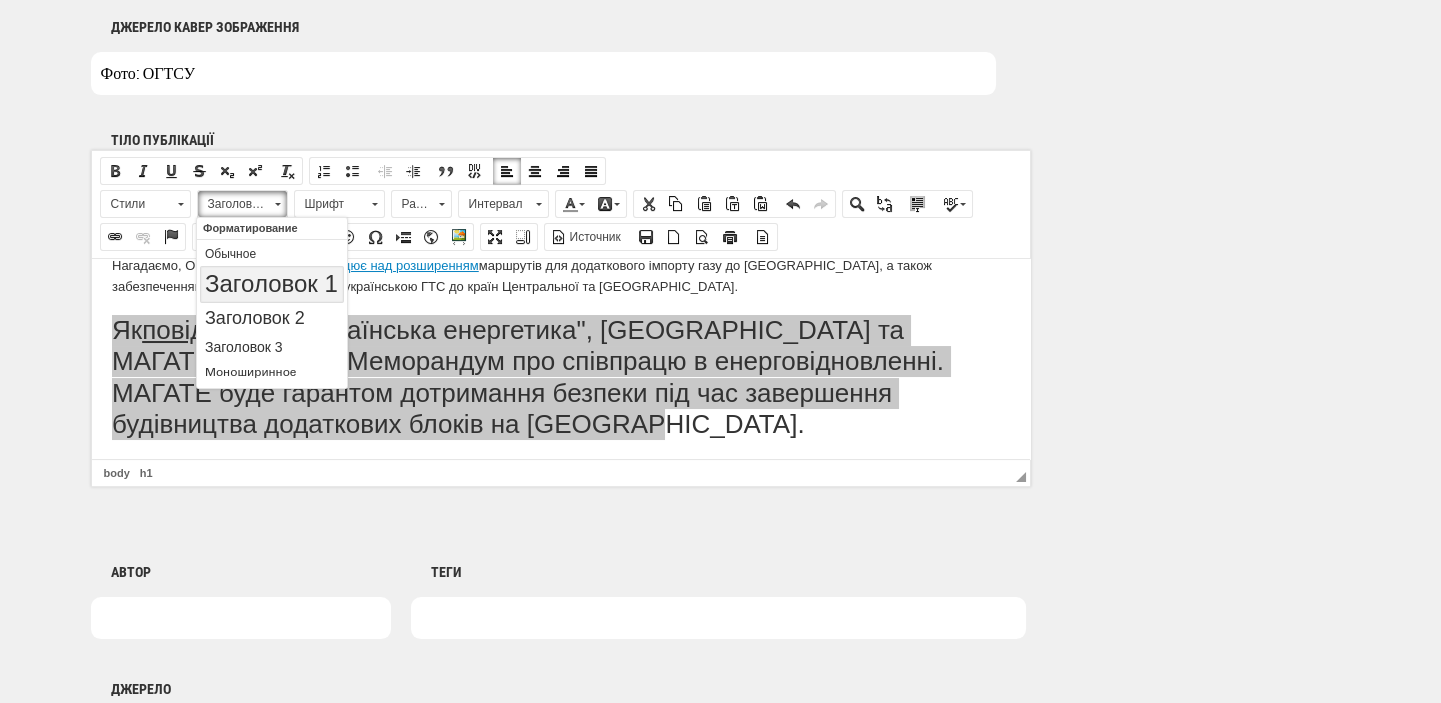 scroll, scrollTop: 0, scrollLeft: 0, axis: both 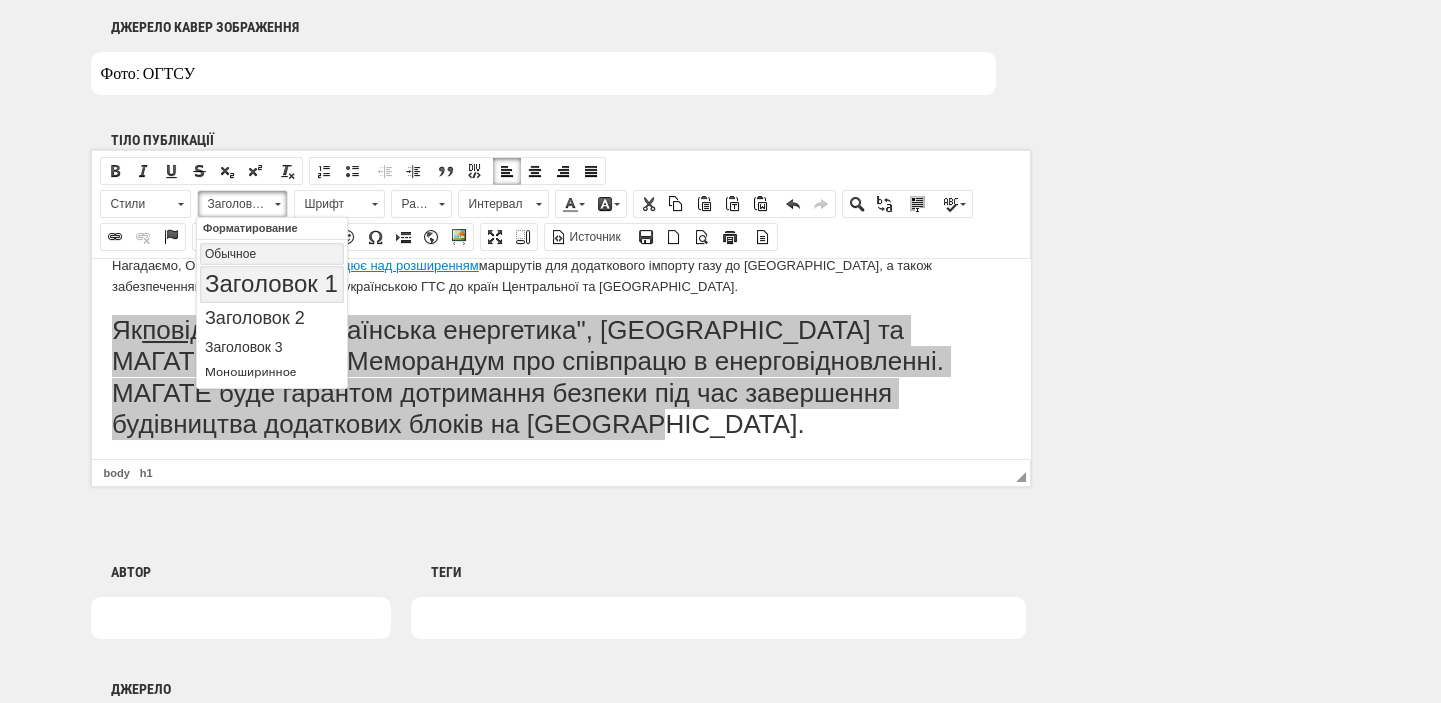 click on "Обычное" at bounding box center (272, 253) 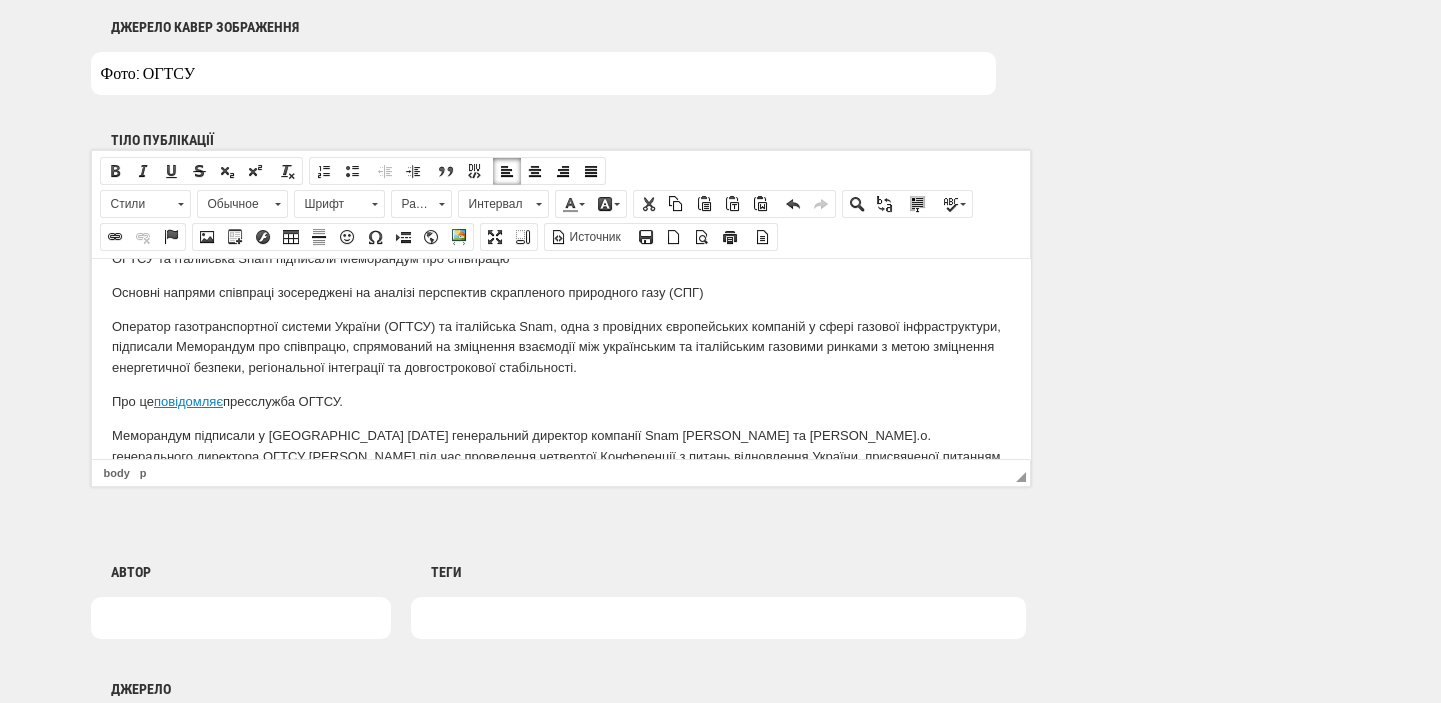 scroll, scrollTop: 0, scrollLeft: 0, axis: both 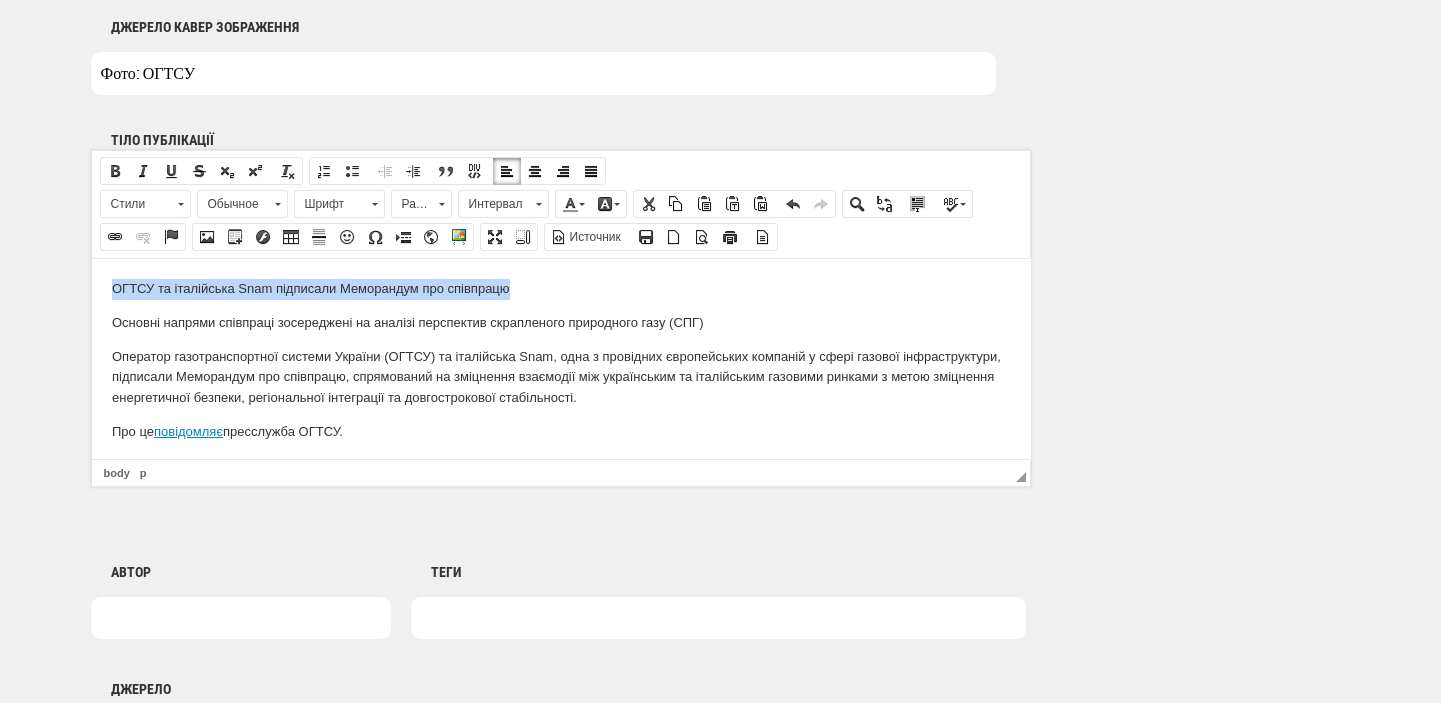 drag, startPoint x: 488, startPoint y: 279, endPoint x: 64, endPoint y: 286, distance: 424.05777 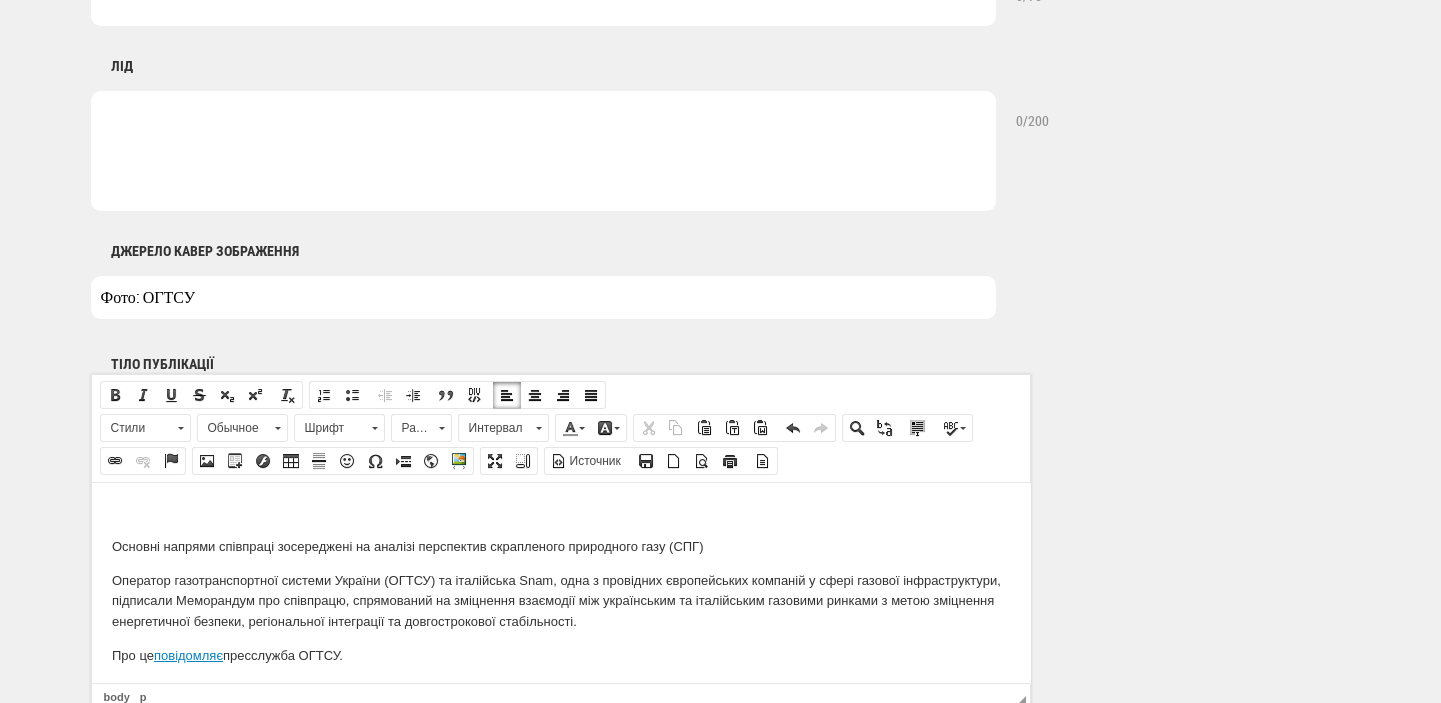 scroll, scrollTop: 752, scrollLeft: 0, axis: vertical 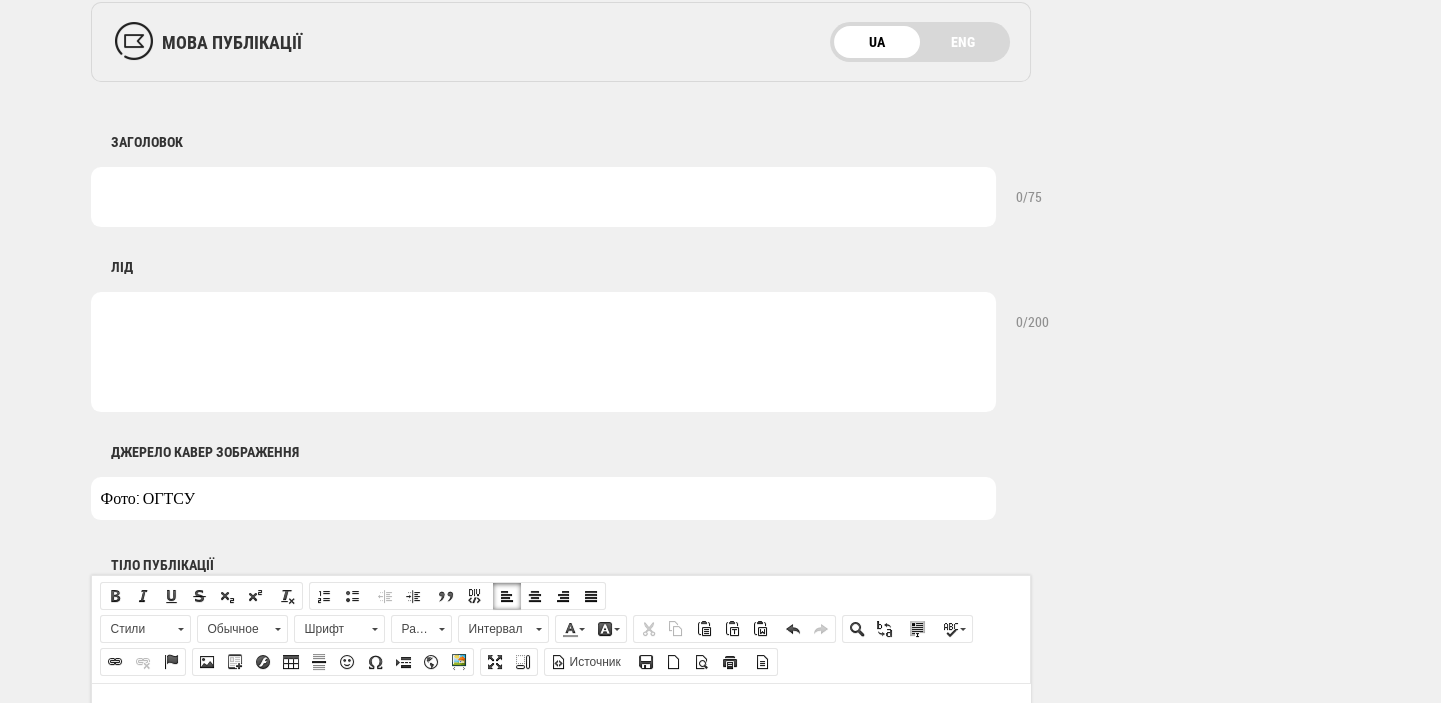 click at bounding box center [543, 197] 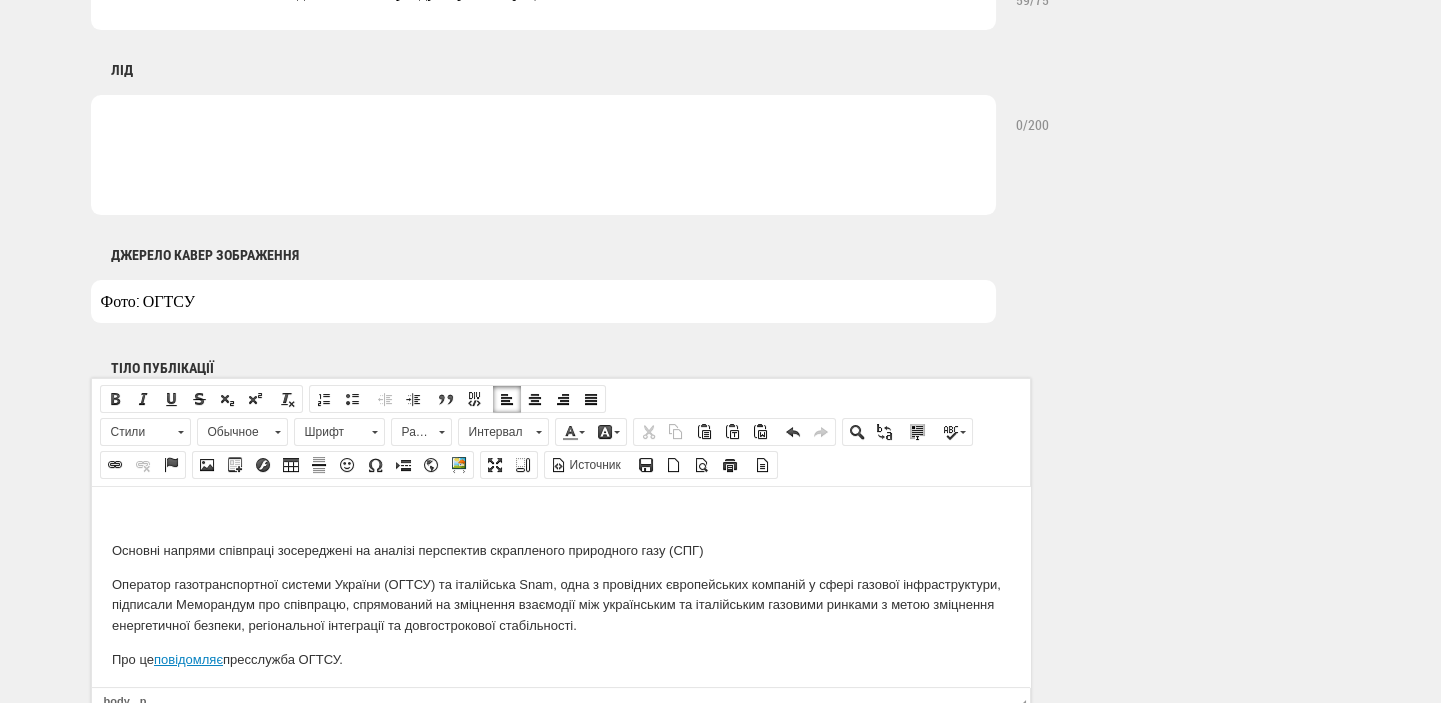 scroll, scrollTop: 964, scrollLeft: 0, axis: vertical 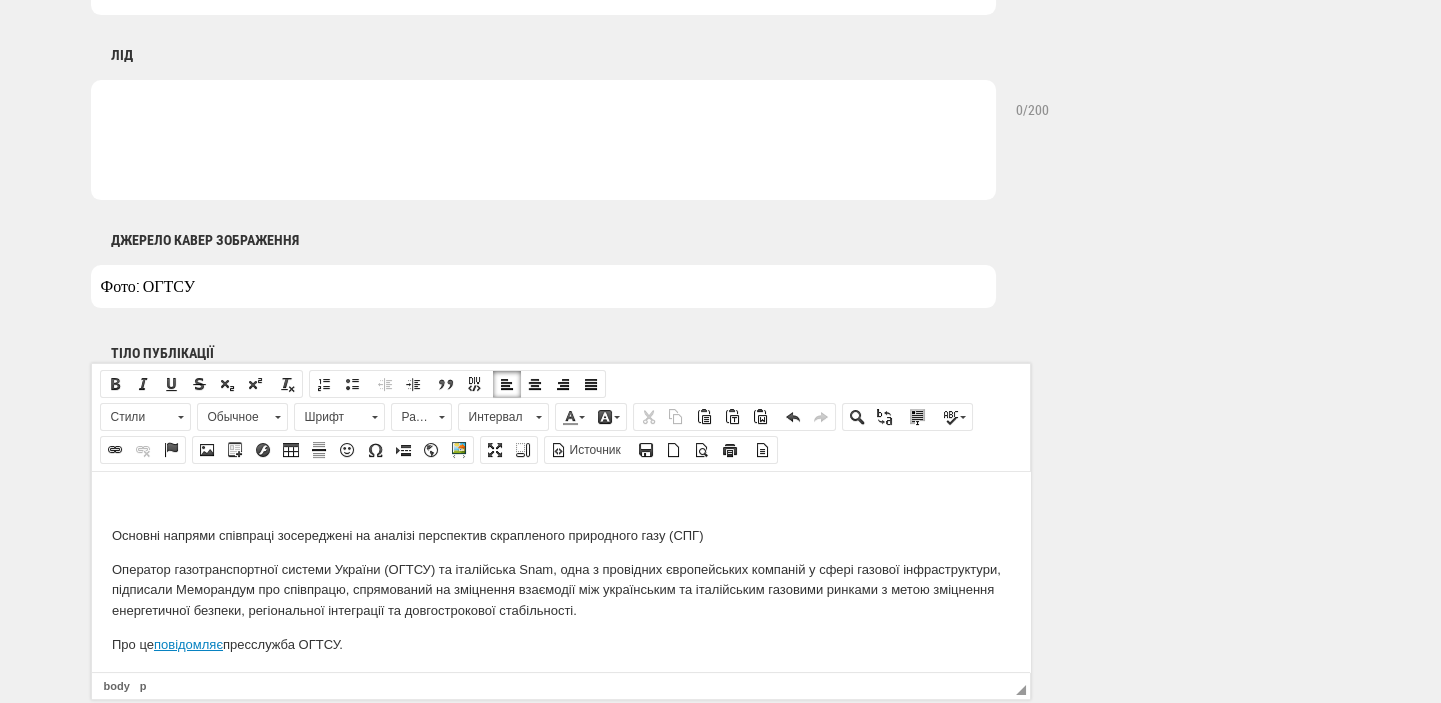 type on "ОГТСУ та італійська Snam підписали Меморандум про співпрацю" 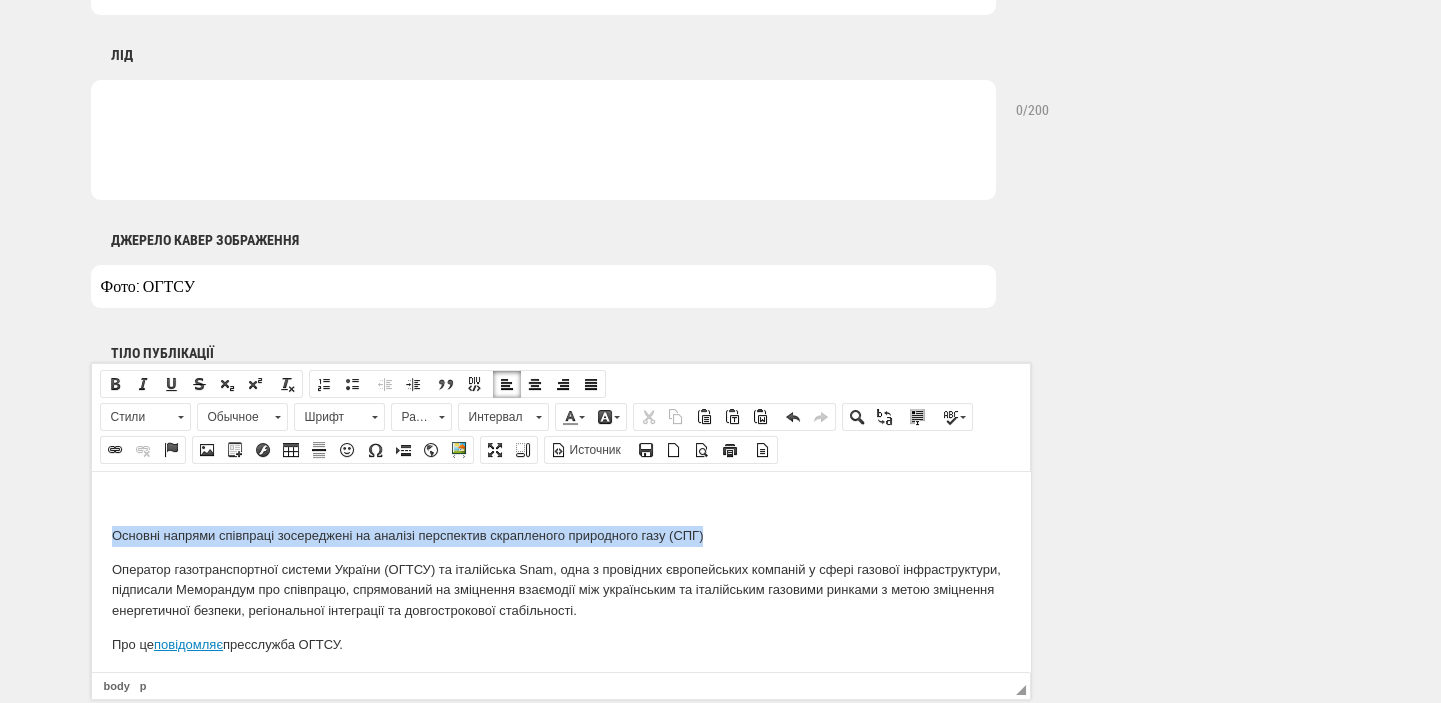 drag, startPoint x: 714, startPoint y: 533, endPoint x: 73, endPoint y: 540, distance: 641.0382 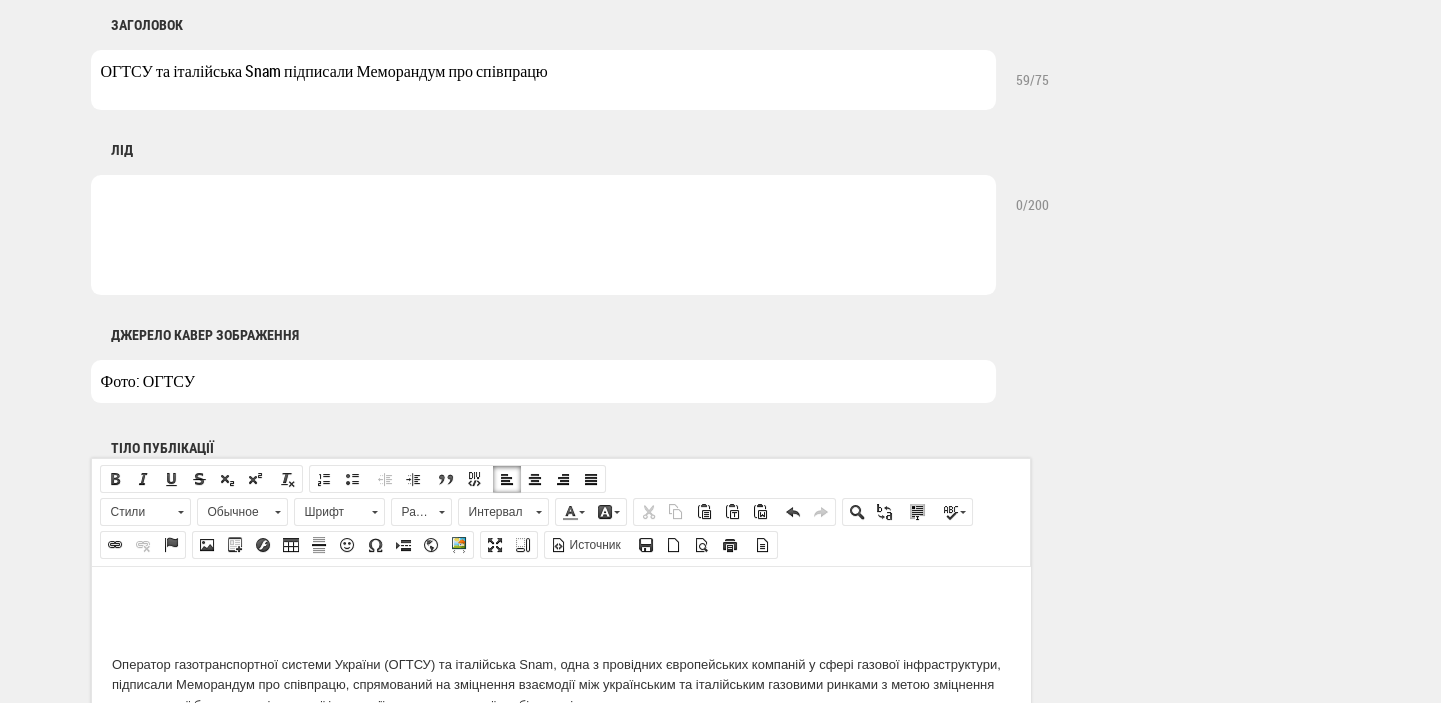 scroll, scrollTop: 540, scrollLeft: 0, axis: vertical 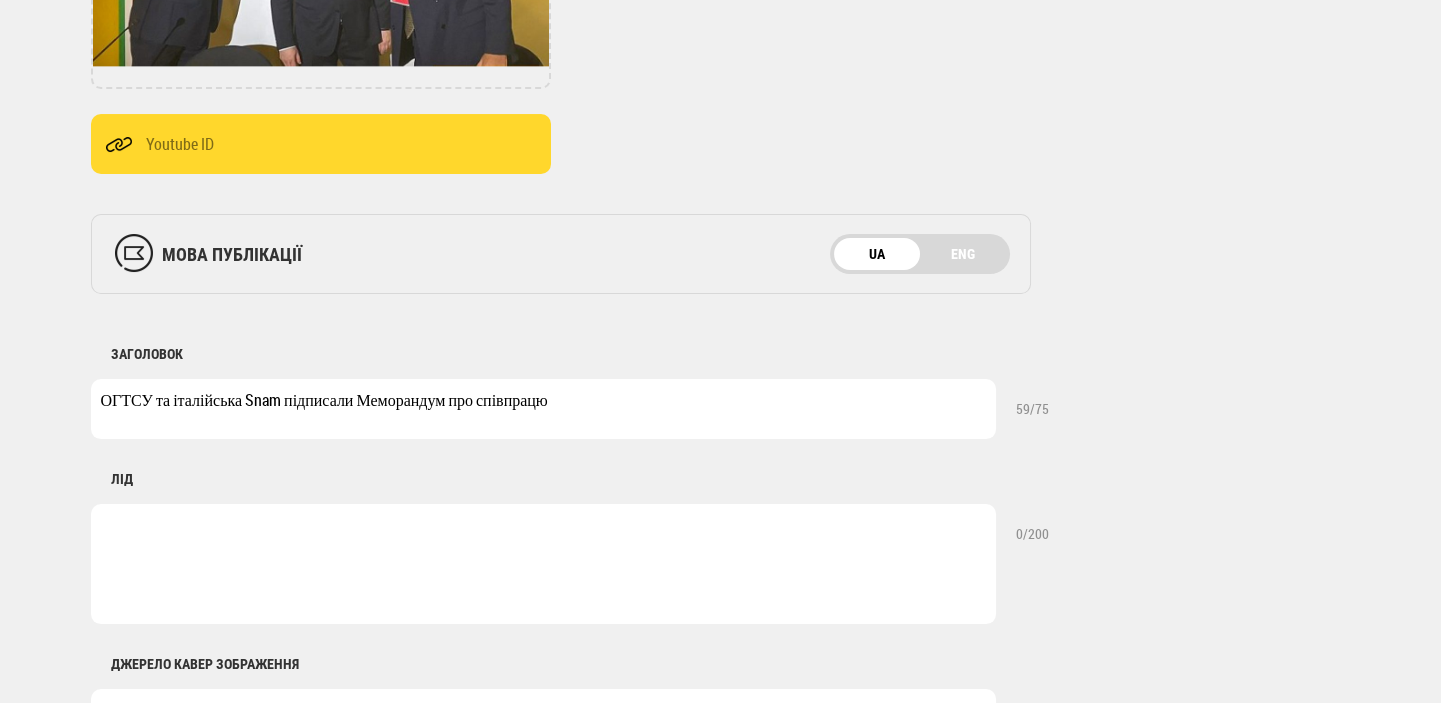 click at bounding box center (543, 564) 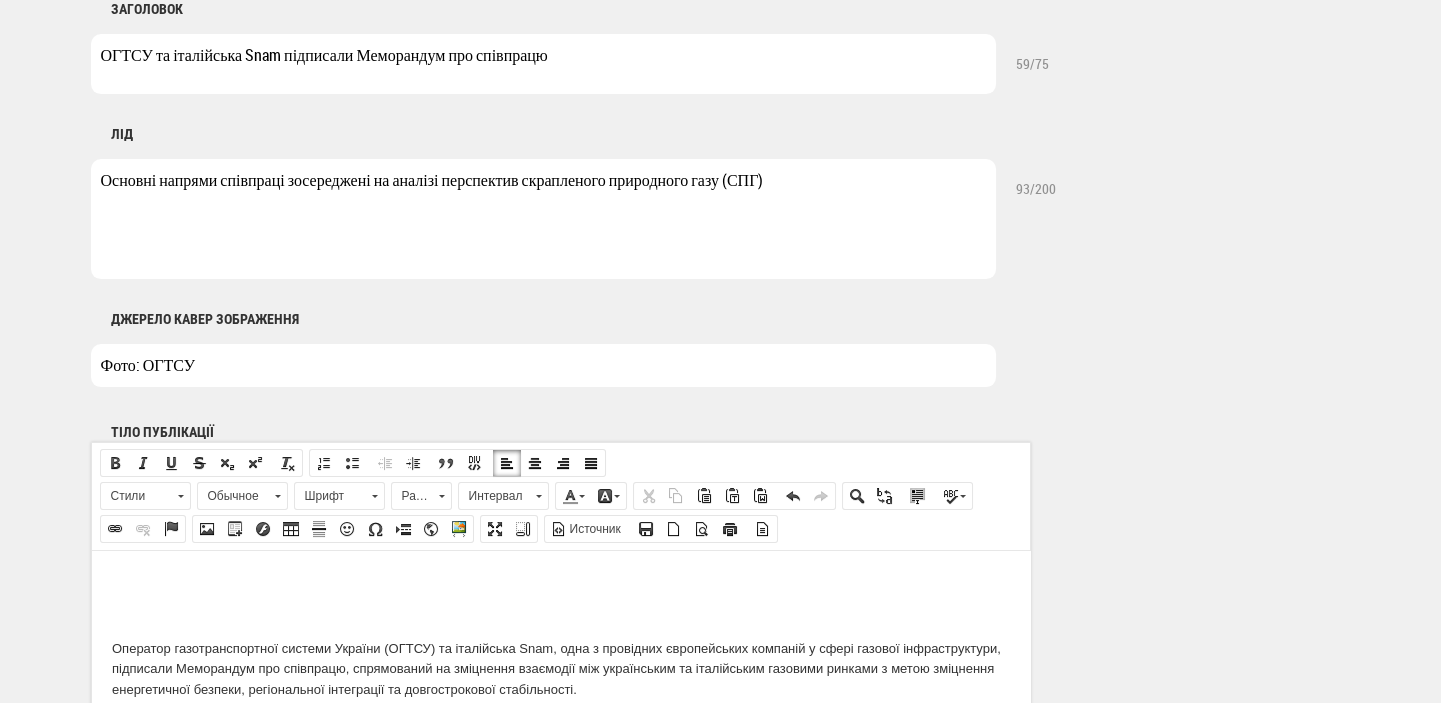 scroll, scrollTop: 964, scrollLeft: 0, axis: vertical 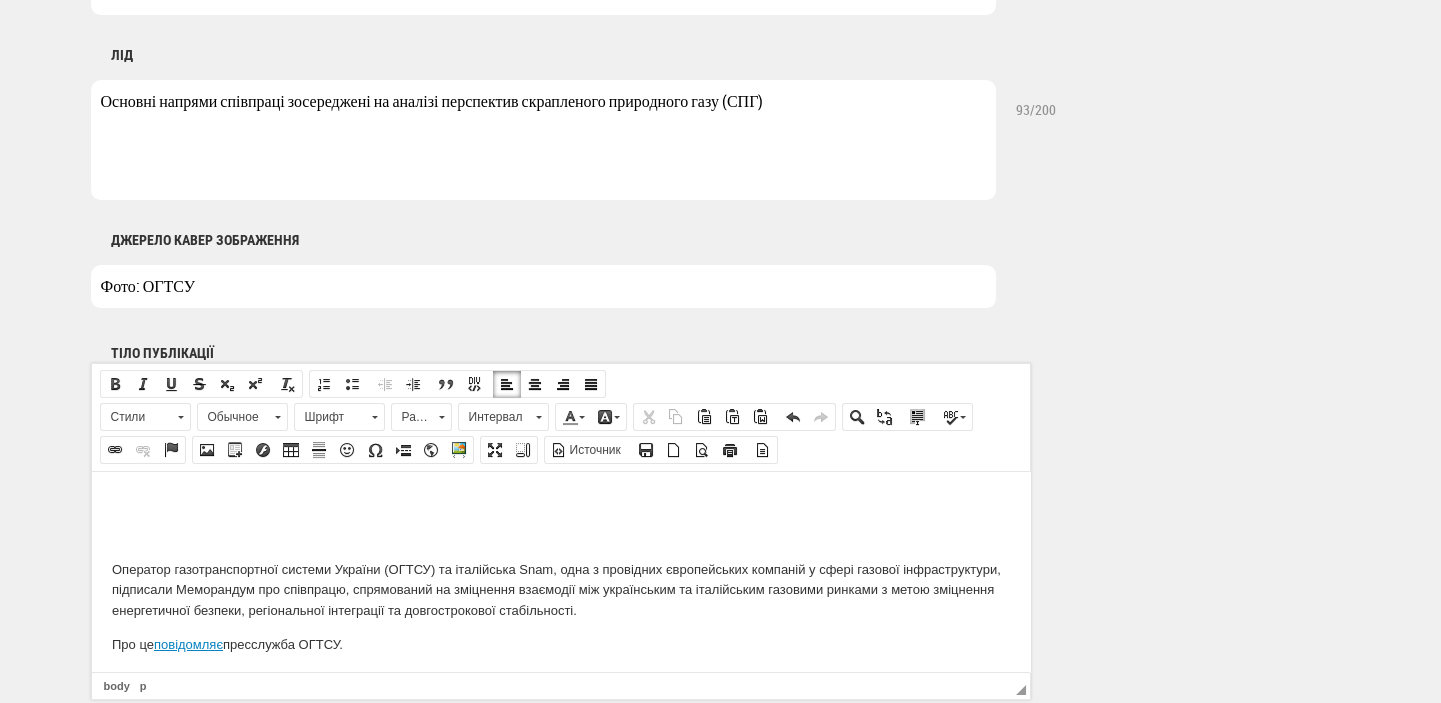 type on "Основні напрями співпраці зосереджені на аналізі перспектив скрапленого природного газу (СПГ)" 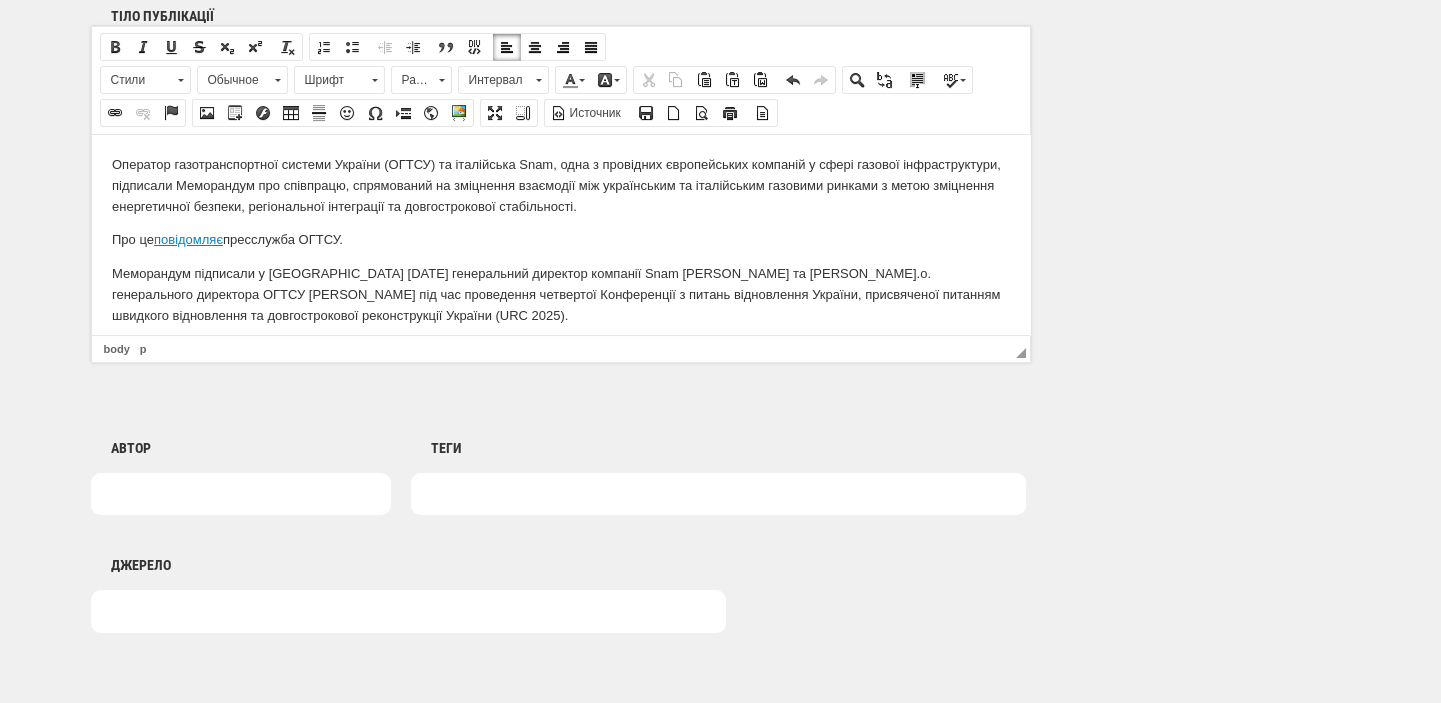 scroll, scrollTop: 1493, scrollLeft: 0, axis: vertical 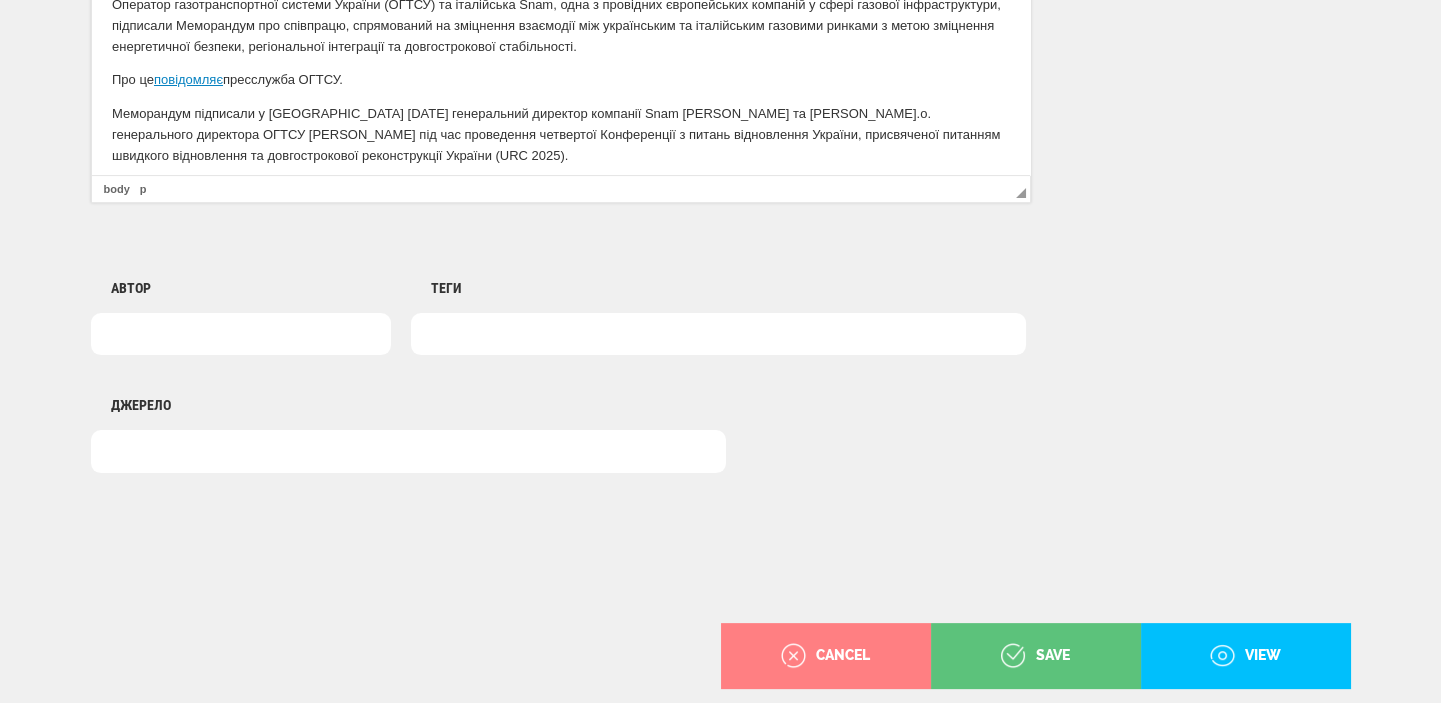 click at bounding box center (718, 334) 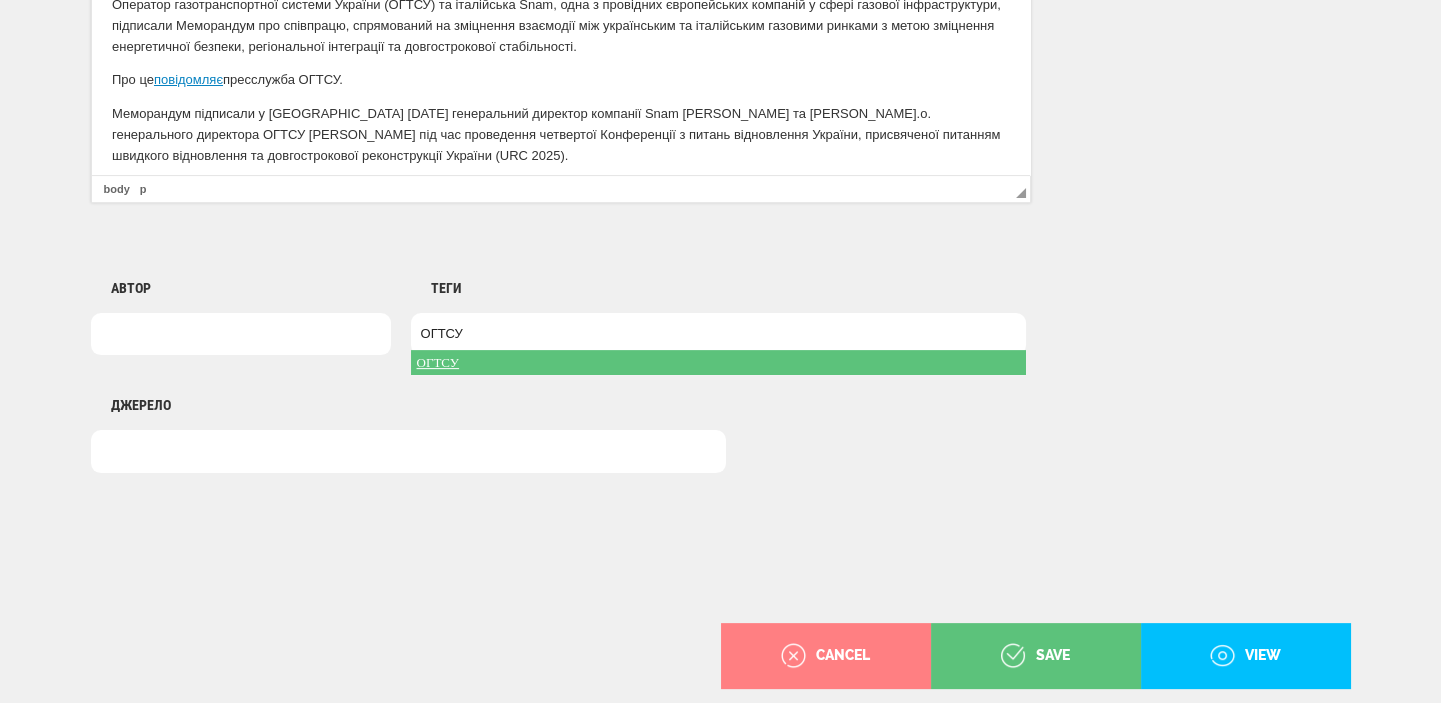 type on "ОГТСУ" 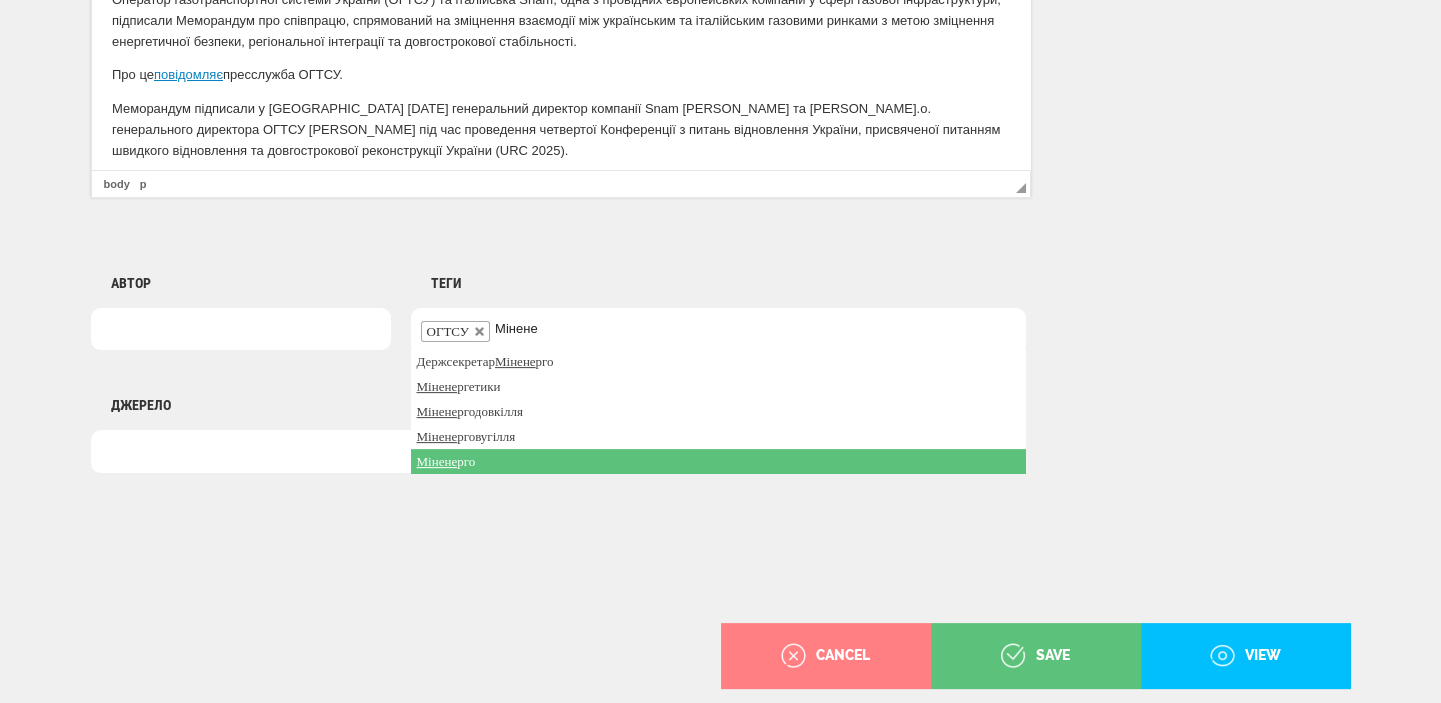 type on "Мінене" 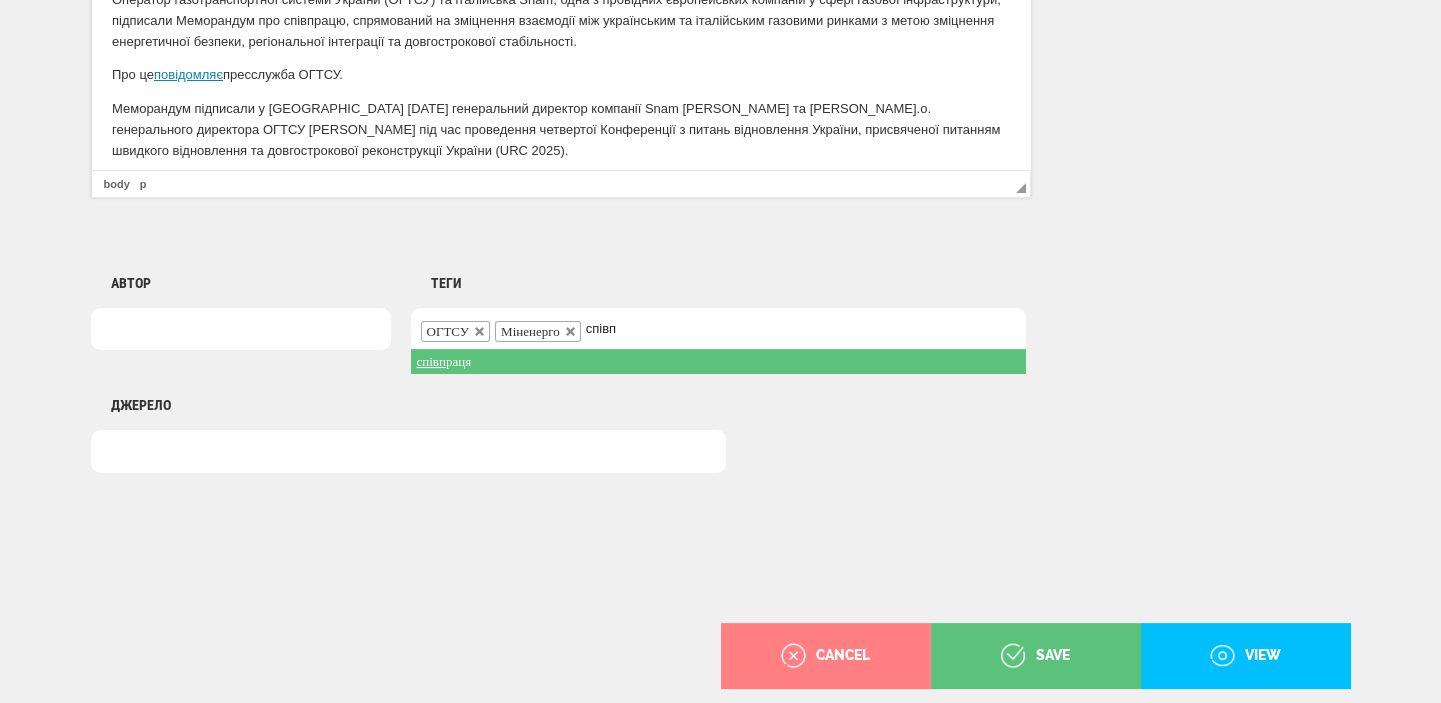 type on "співп" 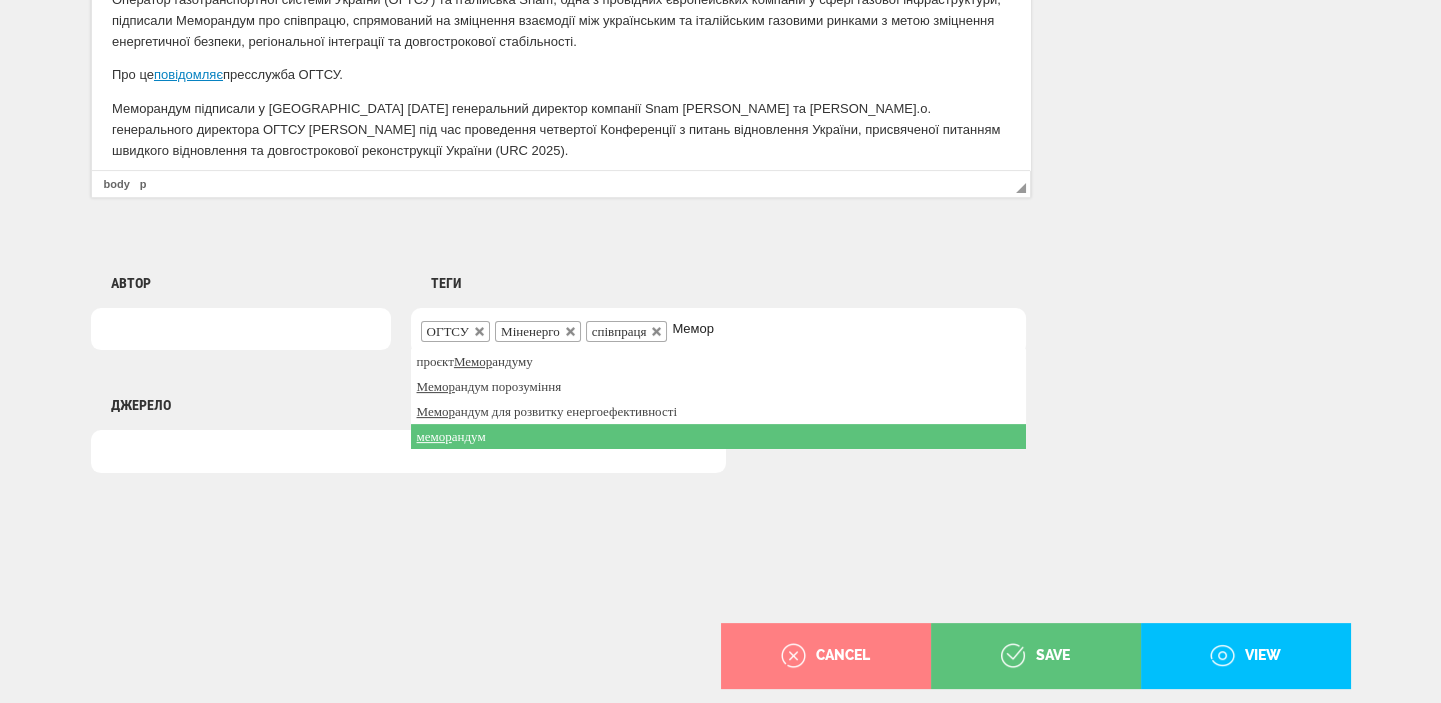 type on "Мемор" 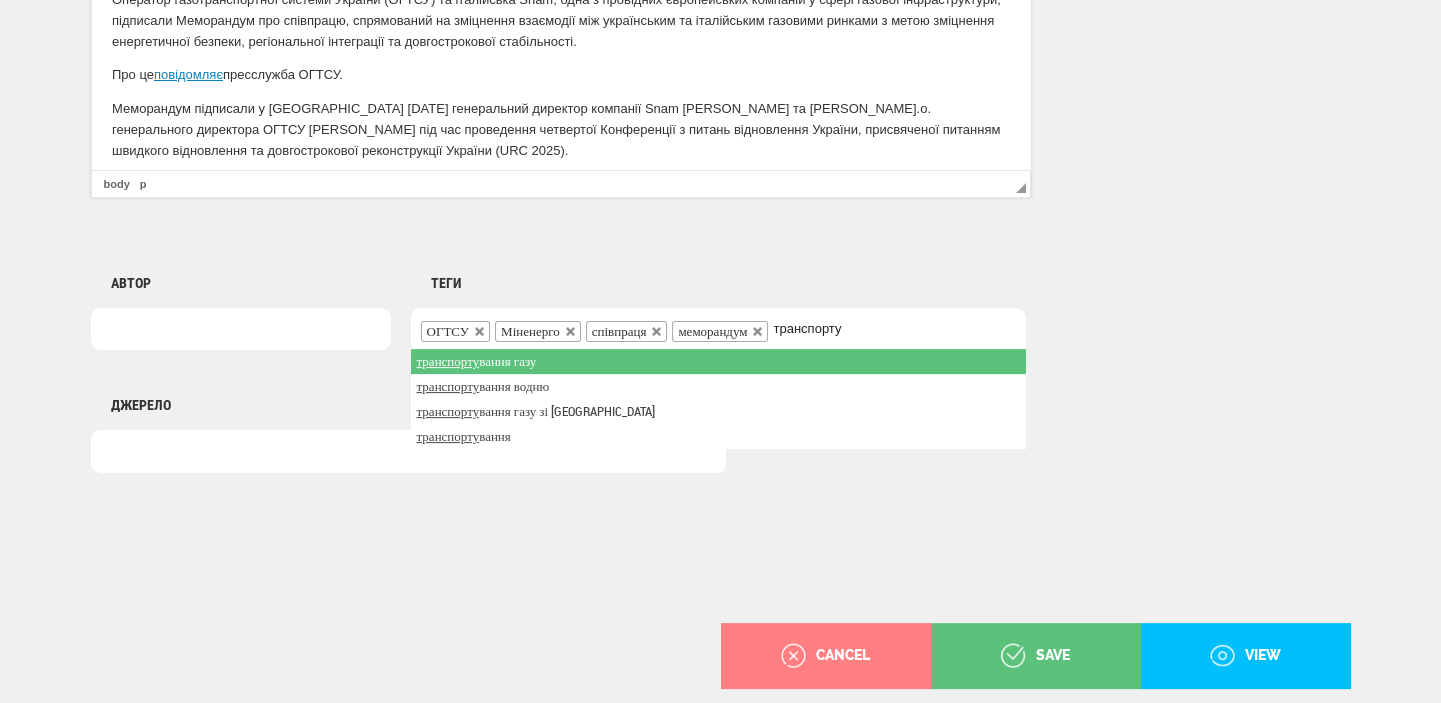 type on "транспорту" 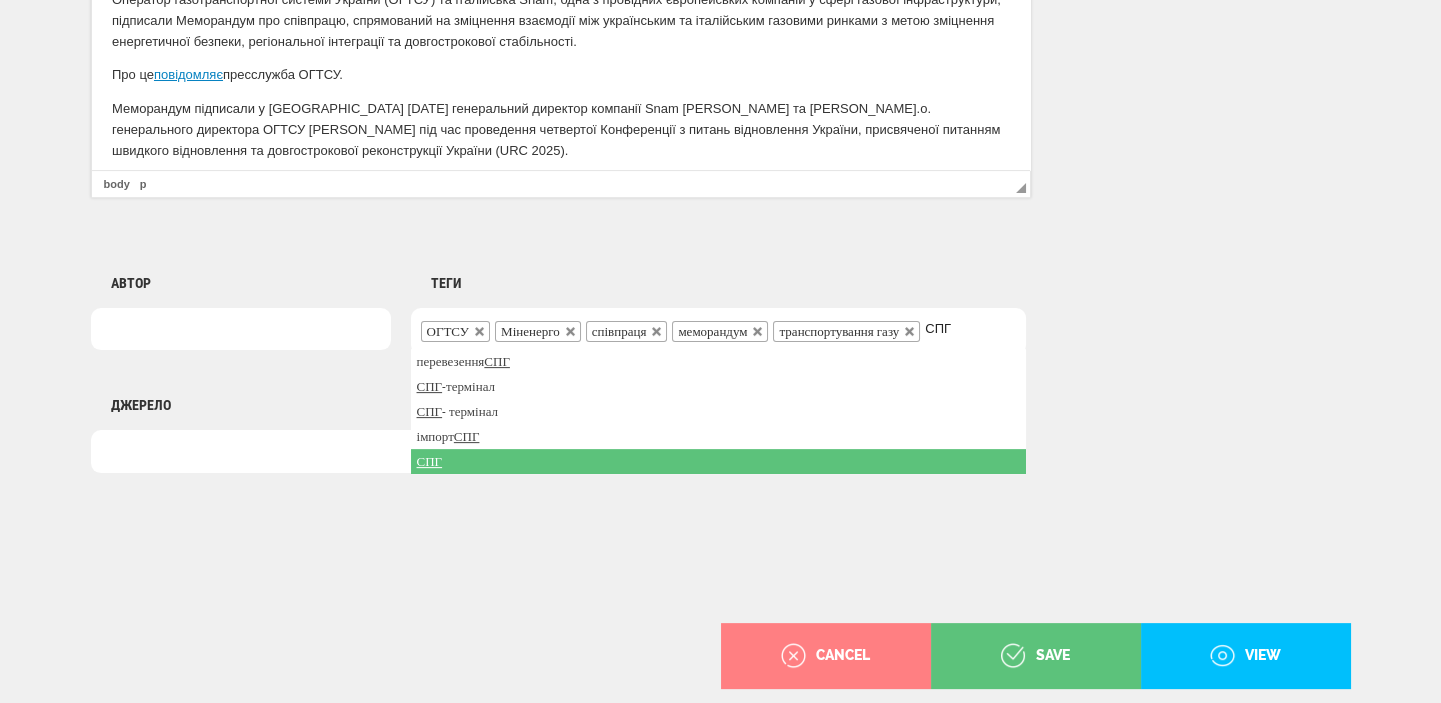 type on "СПГ" 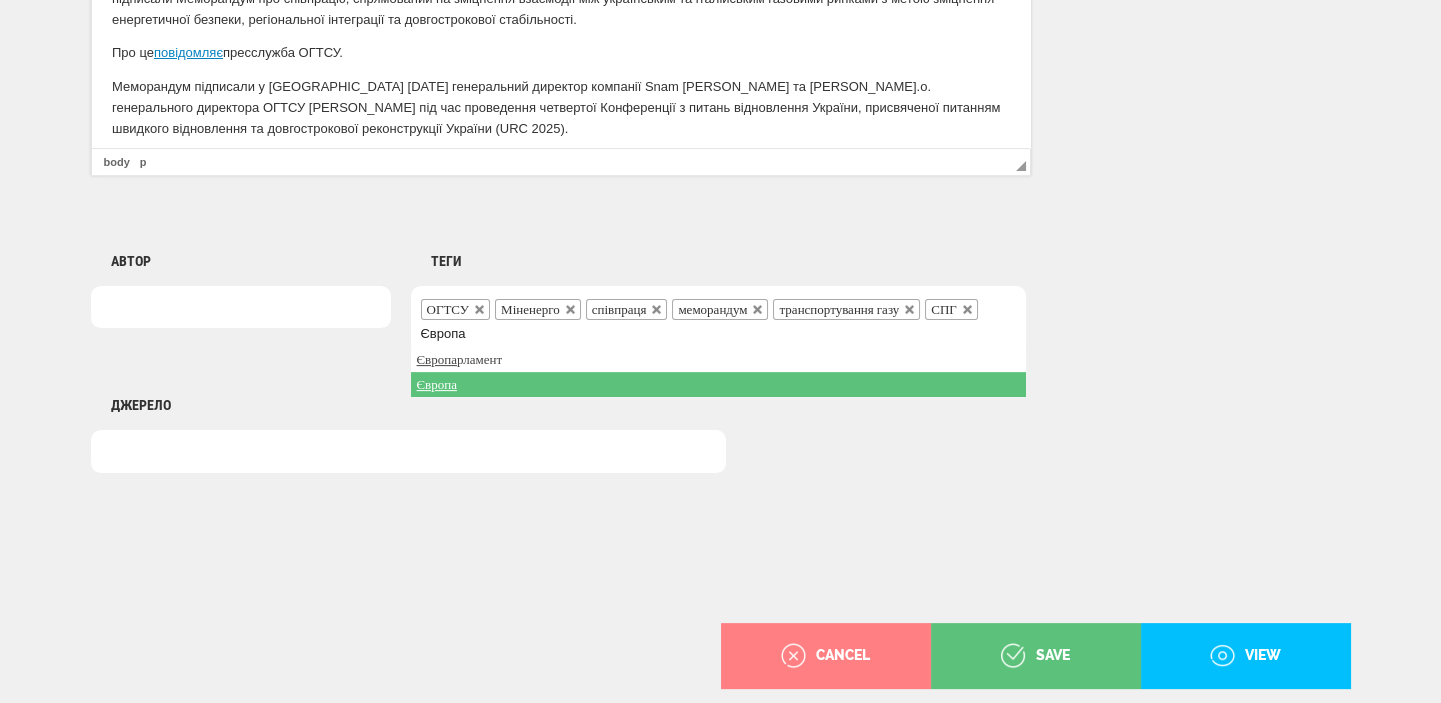 type on "Європа" 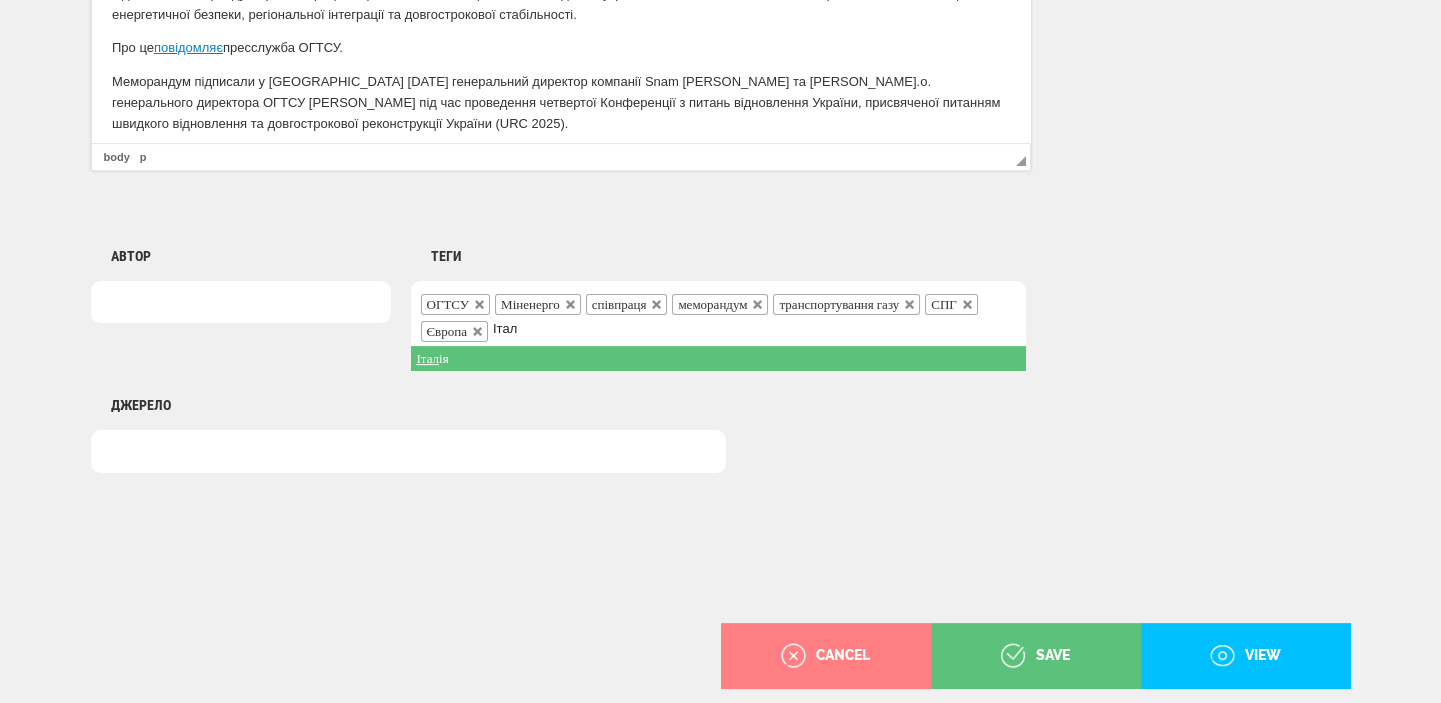 type on "Італ" 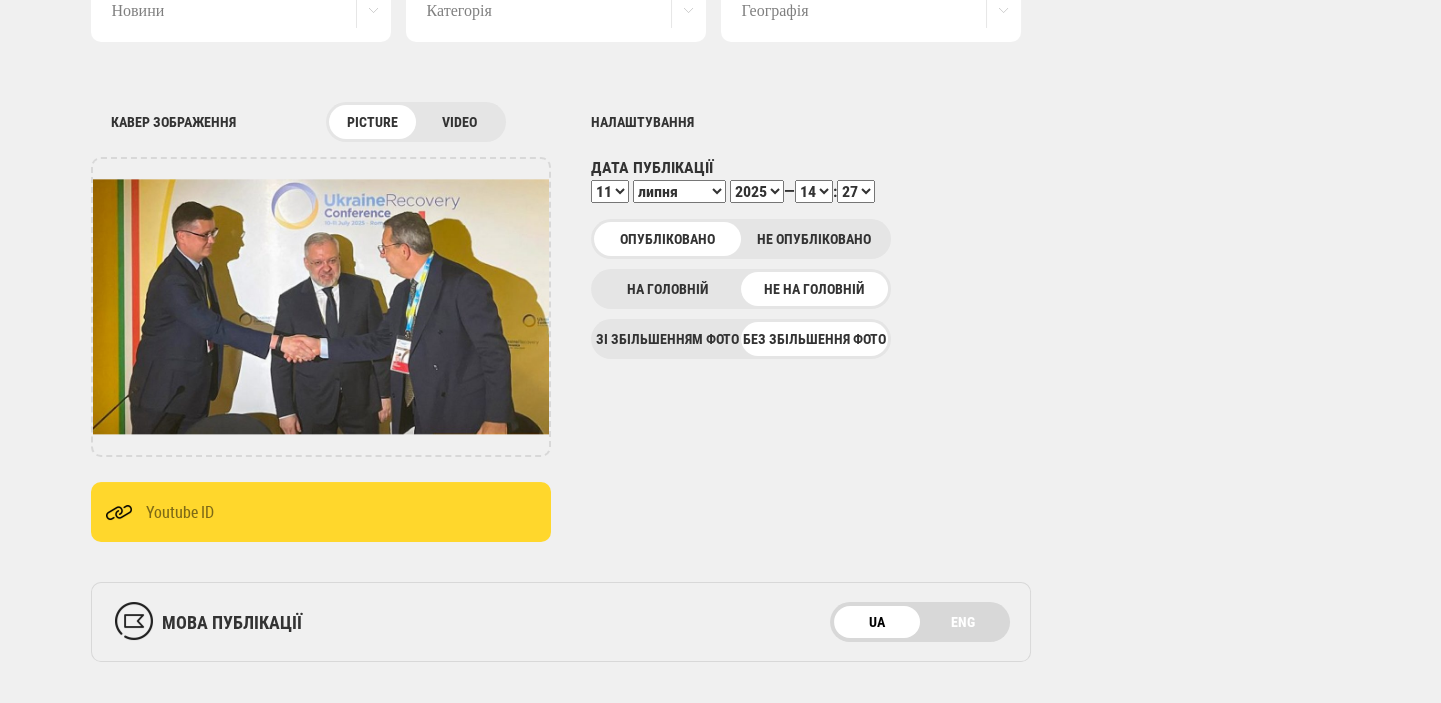 scroll, scrollTop: 9, scrollLeft: 0, axis: vertical 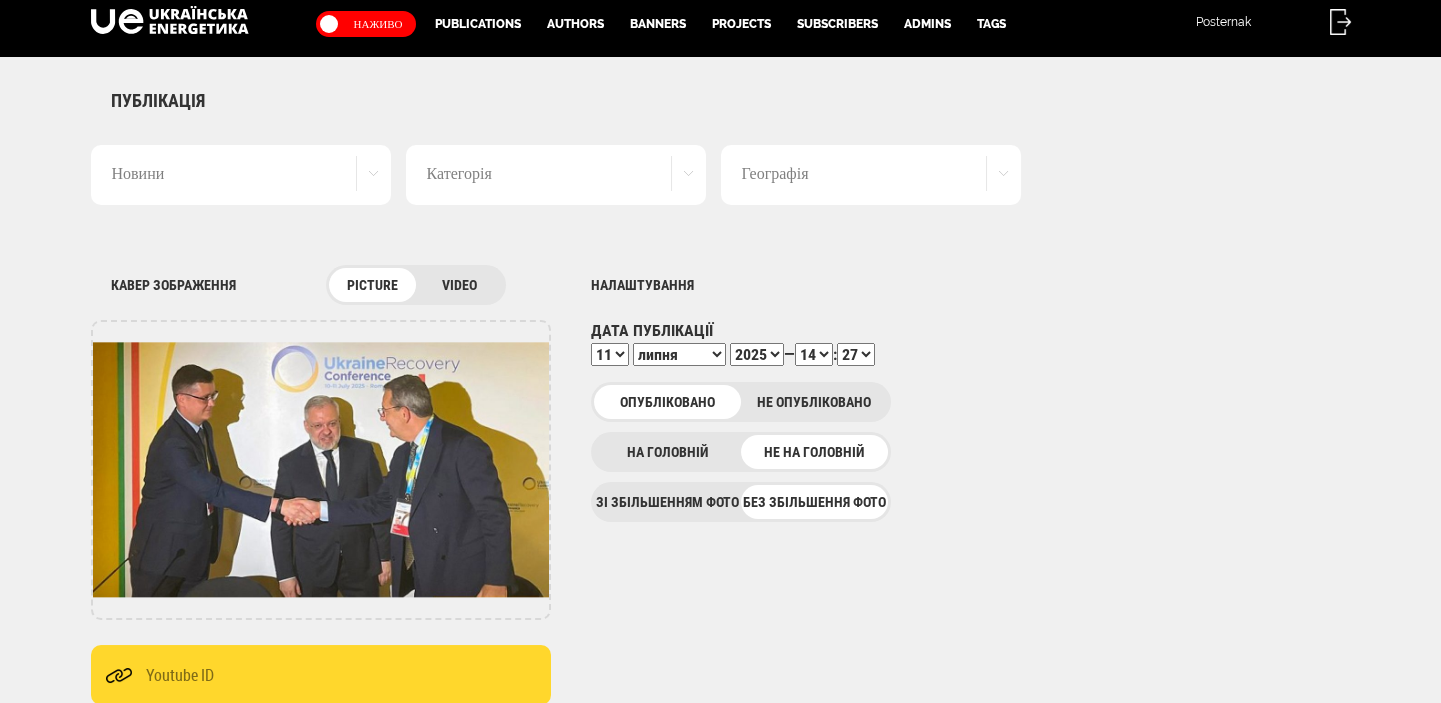 click on "00
01
02
03
04
05
06
07
08
09
10
11
12
13
14
15
16
17
18
19
20
21
22
23
24
25
26
27
28
29
30
31
32
33
34
35
36
37
38
39
40
41
42
43
44
45
46
47
48
49
50
51
52
53
54
55
56
57
58
59" at bounding box center [856, 354] 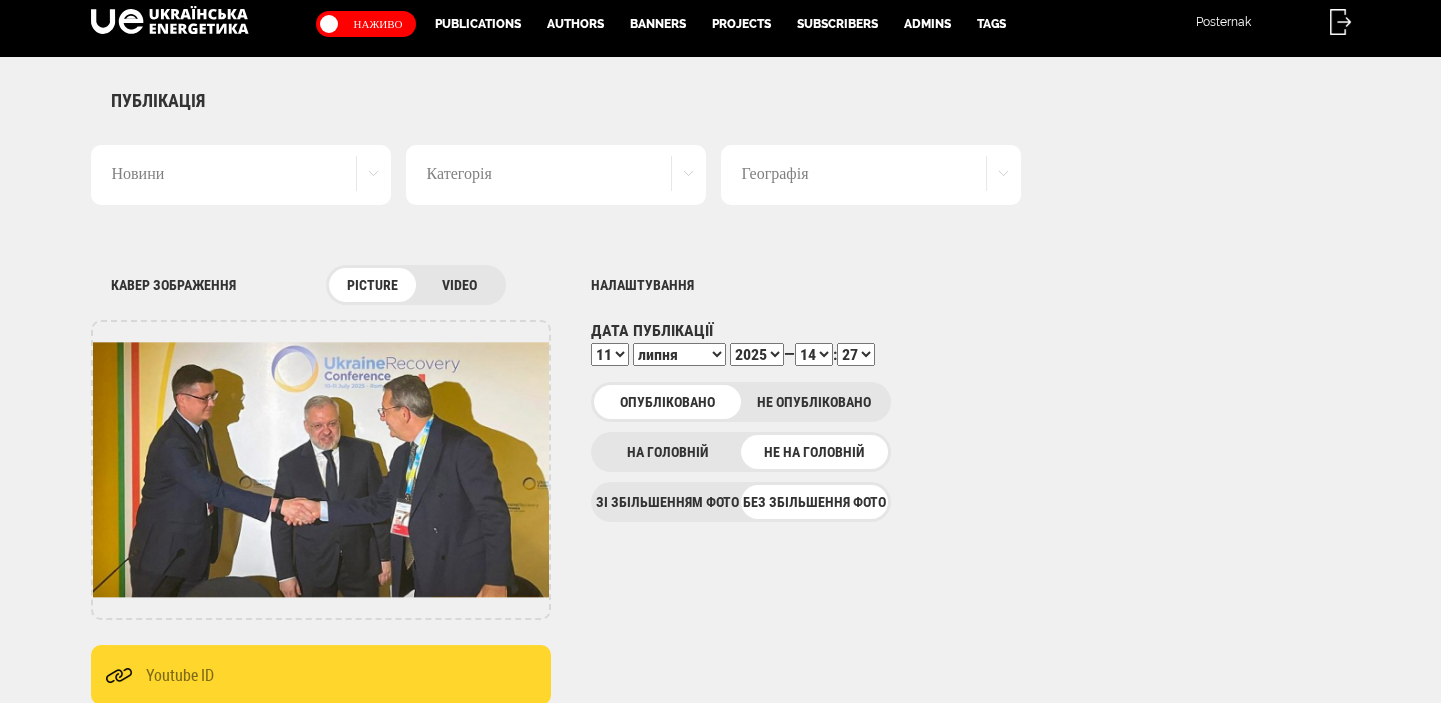 select on "31" 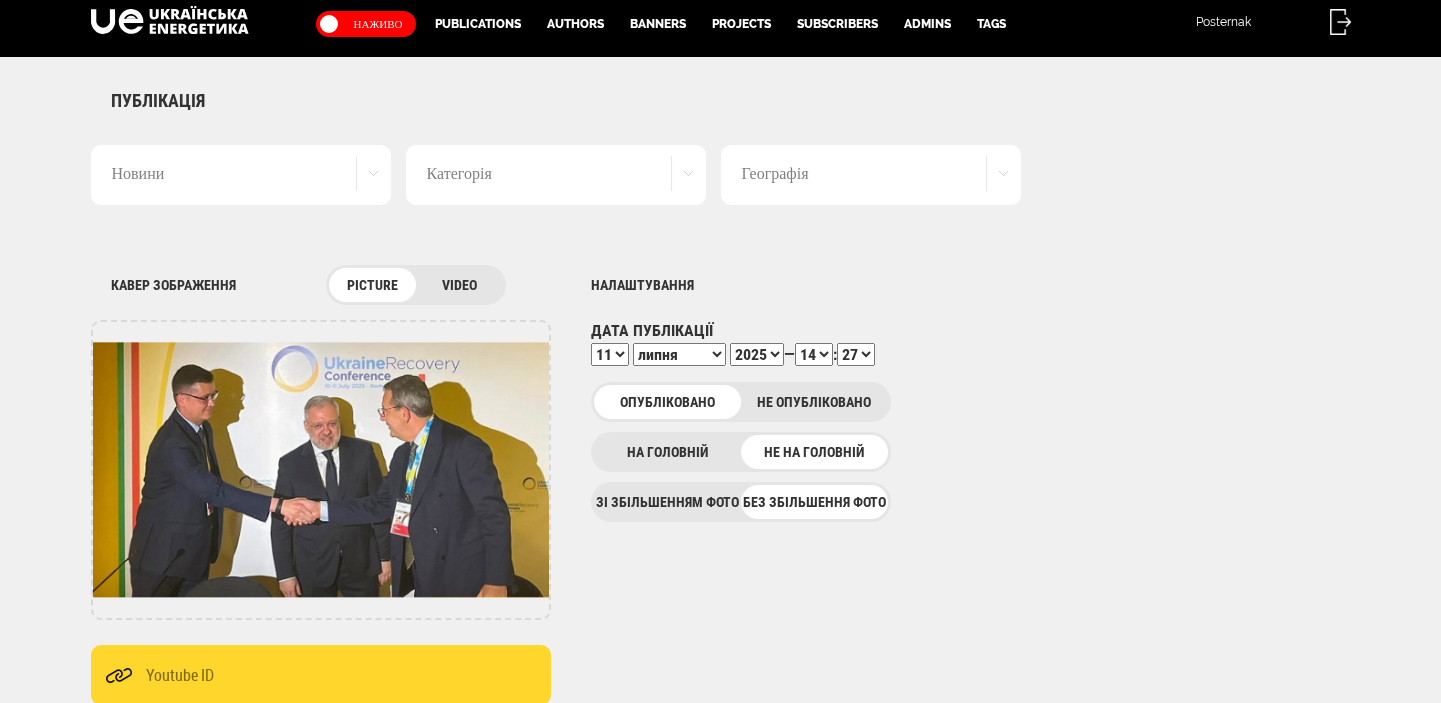 click on "00
01
02
03
04
05
06
07
08
09
10
11
12
13
14
15
16
17
18
19
20
21
22
23
24
25
26
27
28
29
30
31
32
33
34
35
36
37
38
39
40
41
42
43
44
45
46
47
48
49
50
51
52
53
54
55
56
57
58
59" at bounding box center [856, 354] 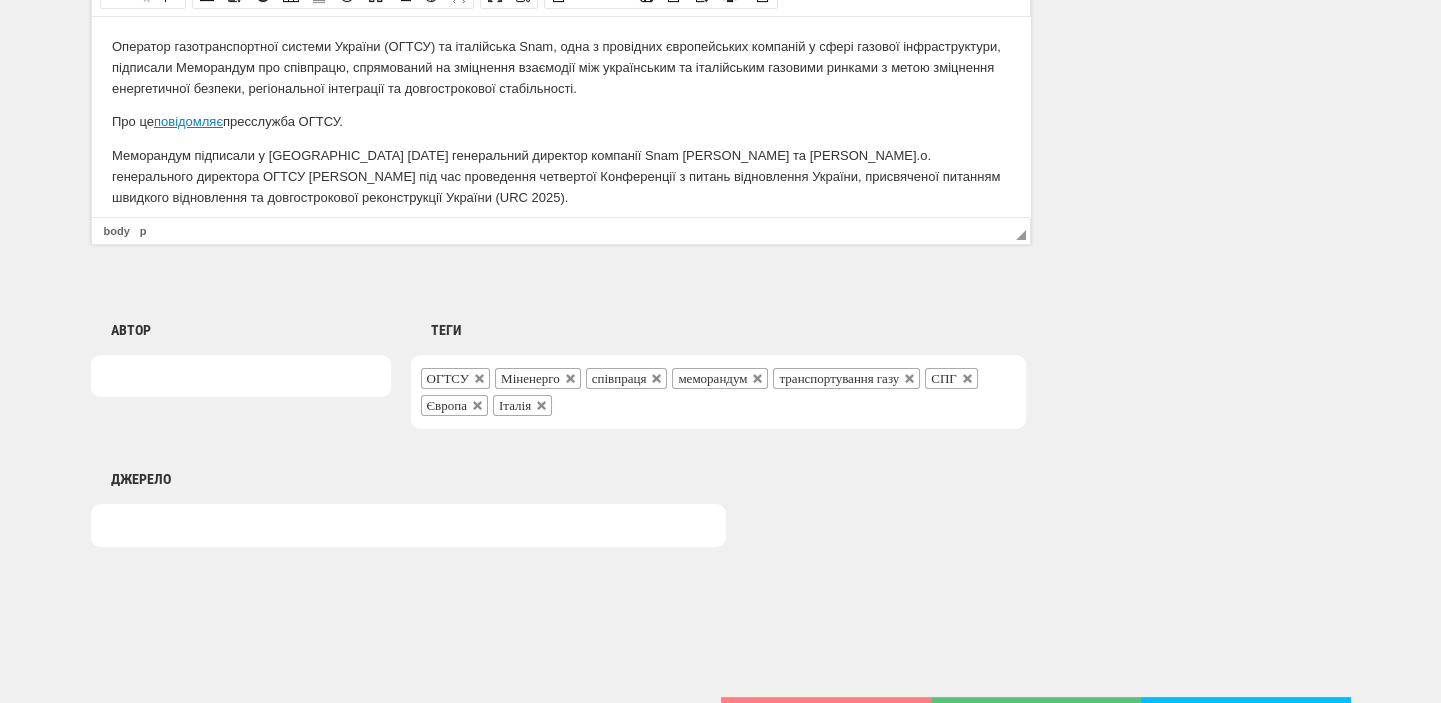 scroll, scrollTop: 1525, scrollLeft: 0, axis: vertical 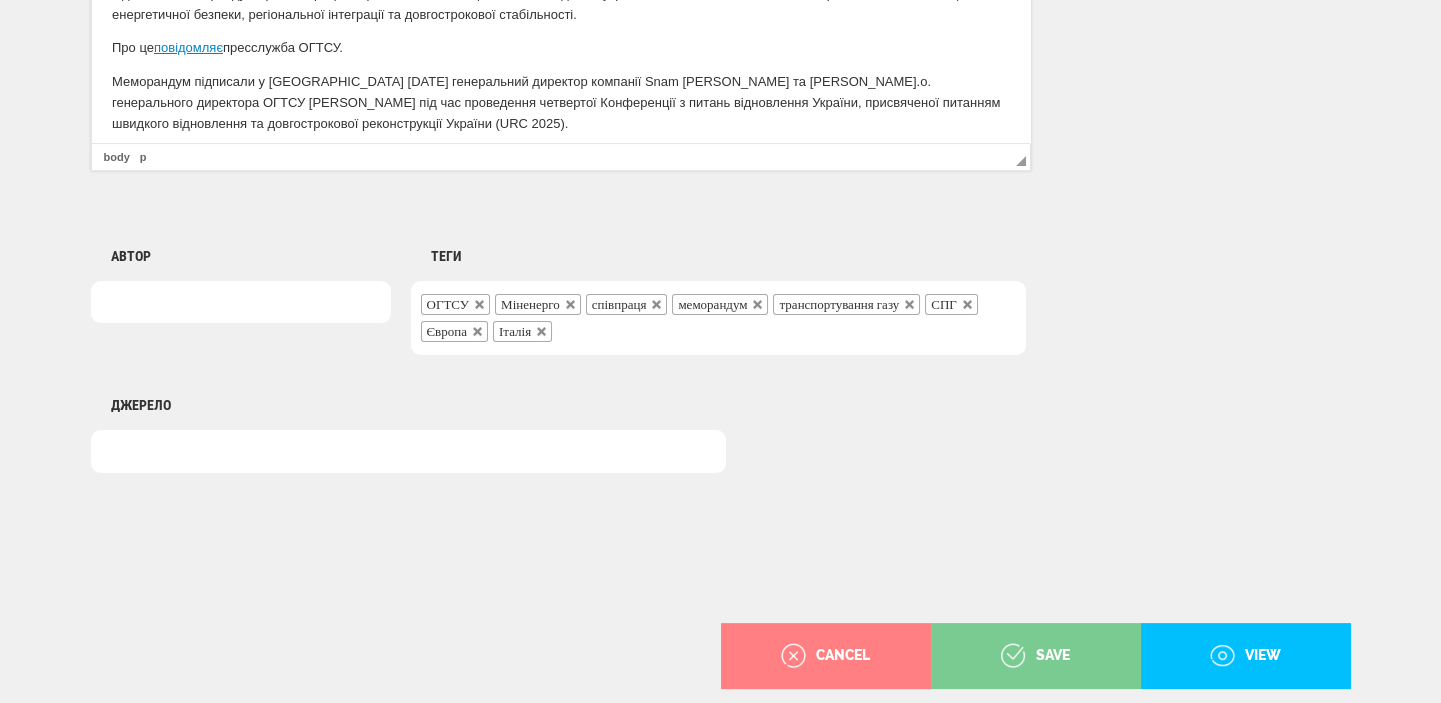 click on "save" at bounding box center [1035, 656] 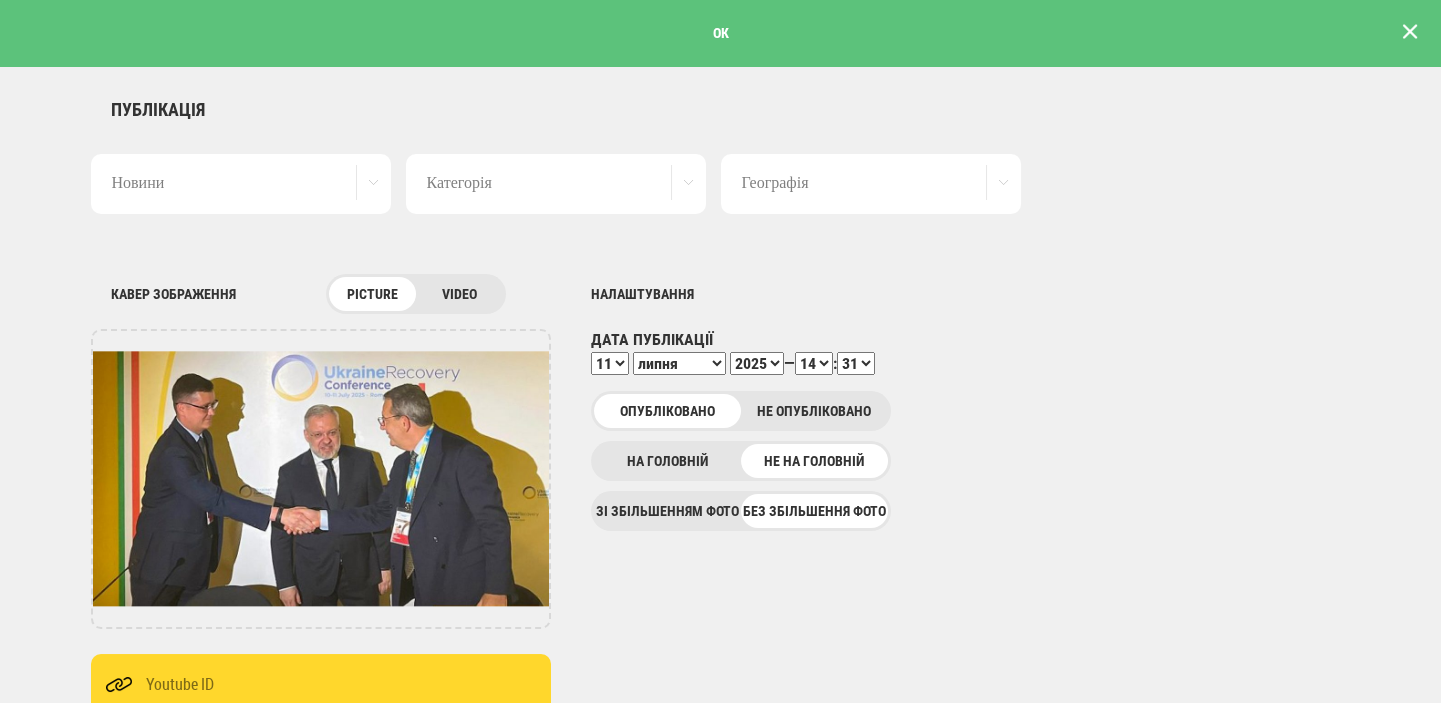 scroll, scrollTop: 0, scrollLeft: 0, axis: both 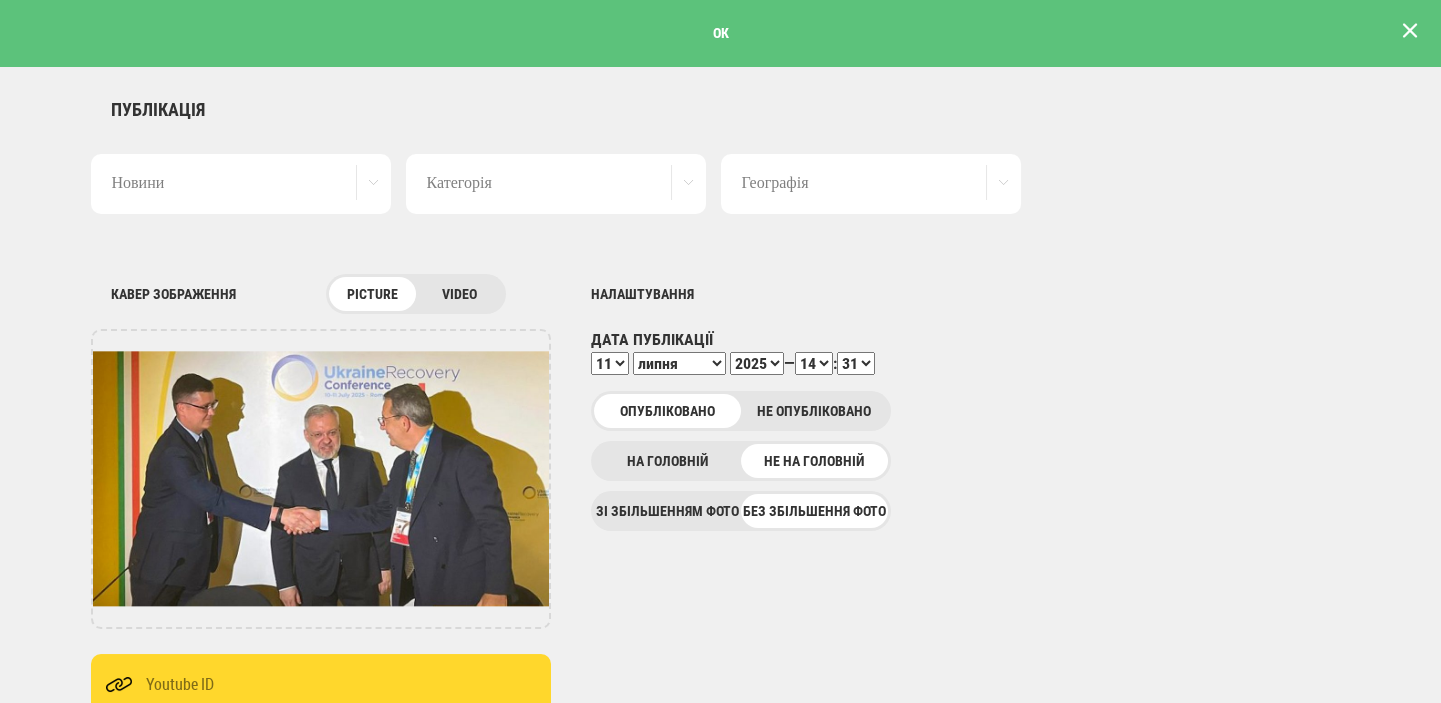 click at bounding box center [1410, 31] 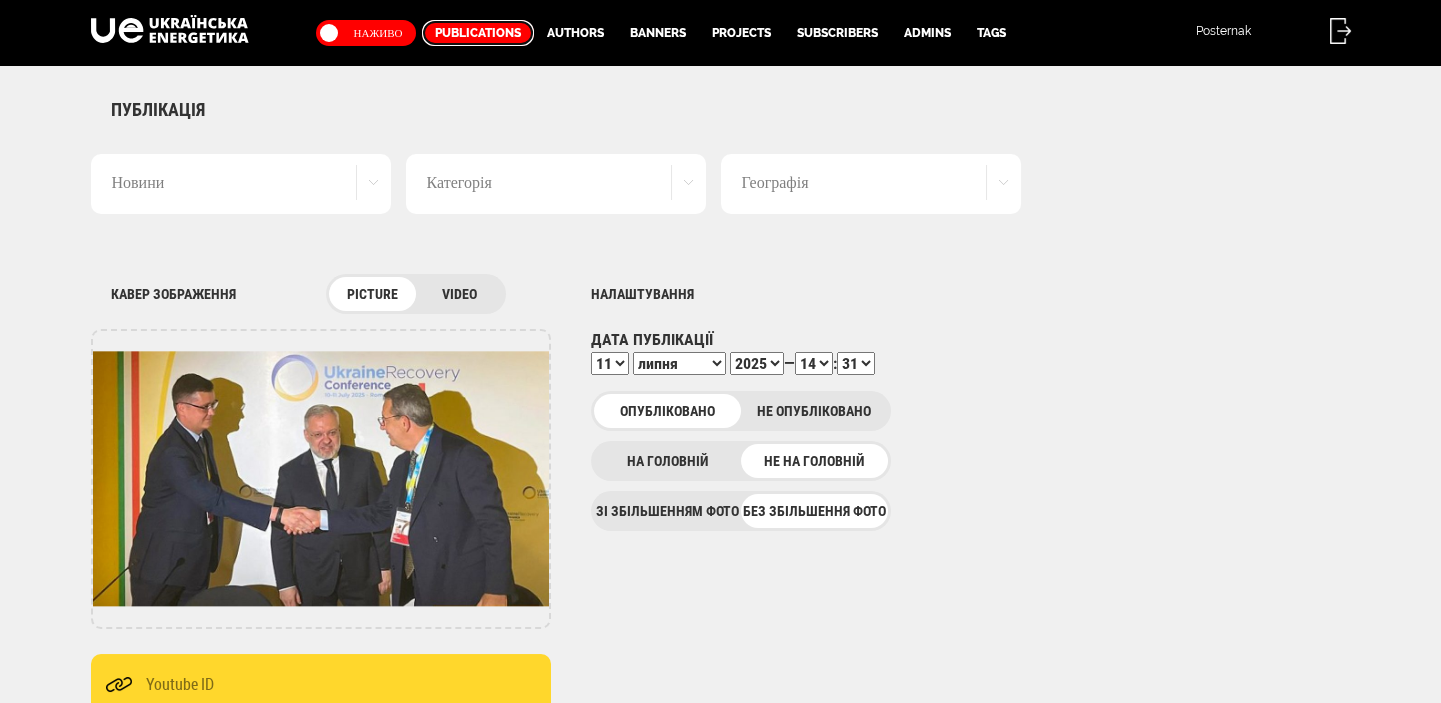click on "Publications" at bounding box center (478, 33) 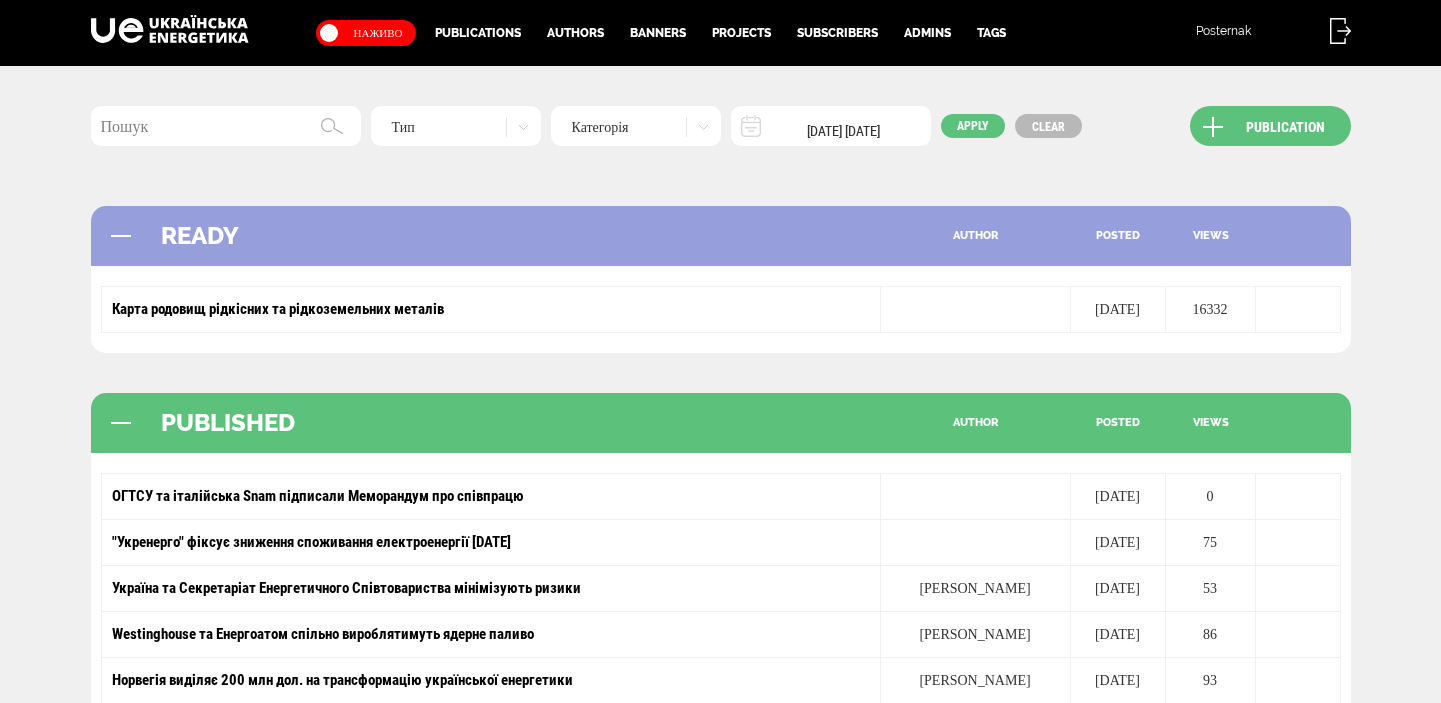 scroll, scrollTop: 0, scrollLeft: 0, axis: both 